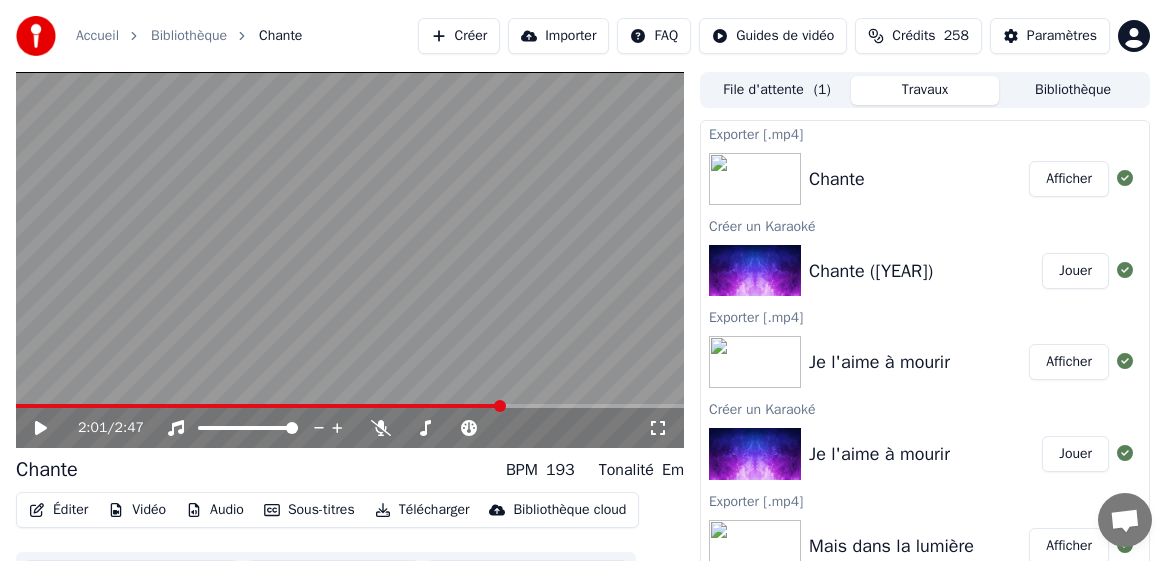 scroll, scrollTop: 0, scrollLeft: 0, axis: both 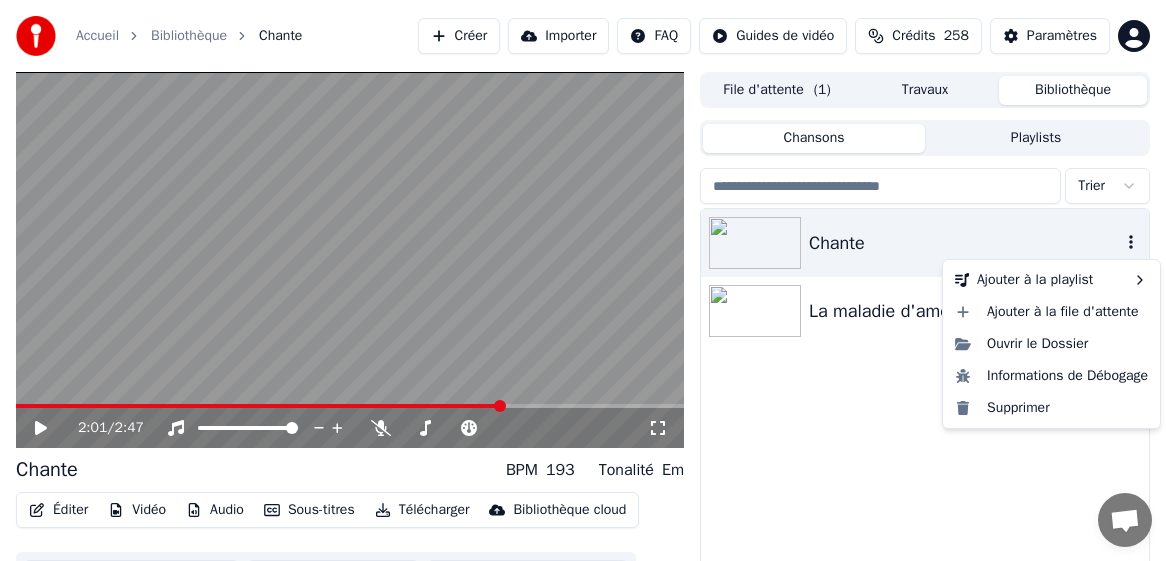 click 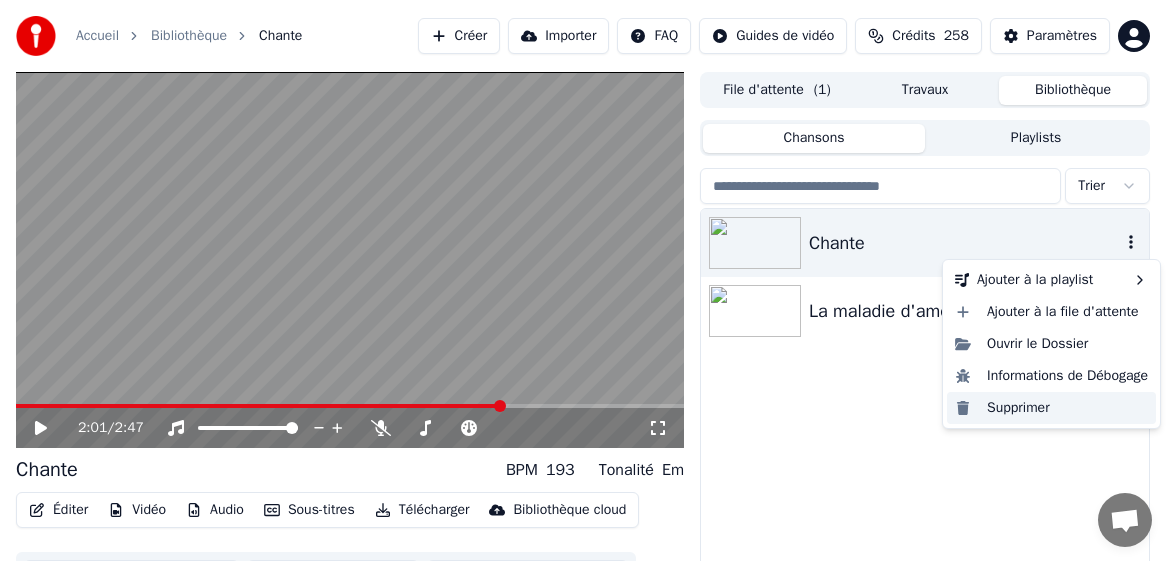 click on "Supprimer" at bounding box center [1051, 408] 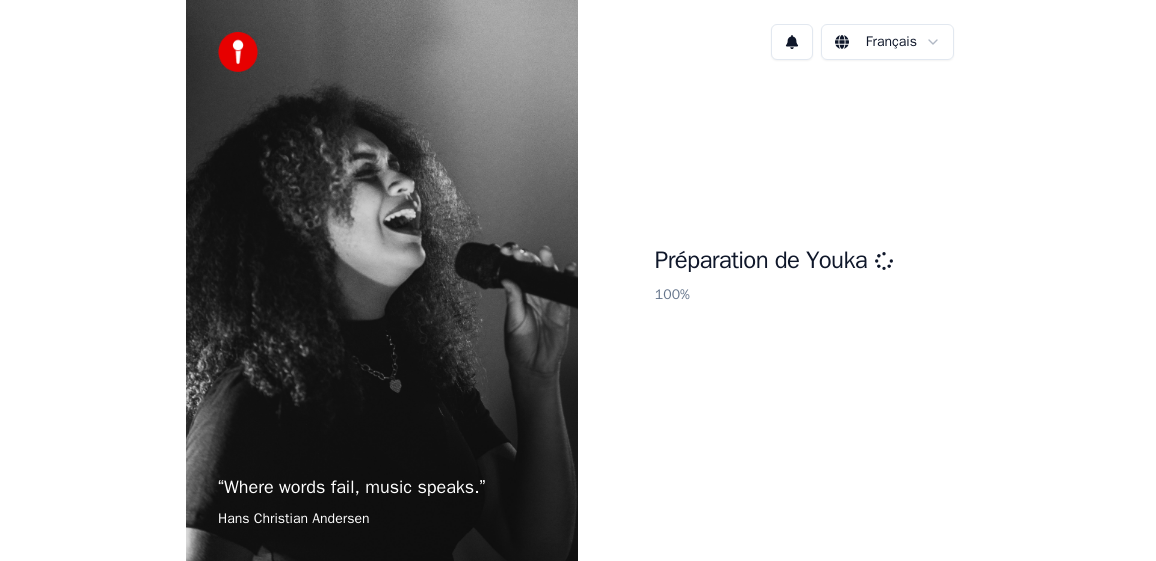 scroll, scrollTop: 0, scrollLeft: 0, axis: both 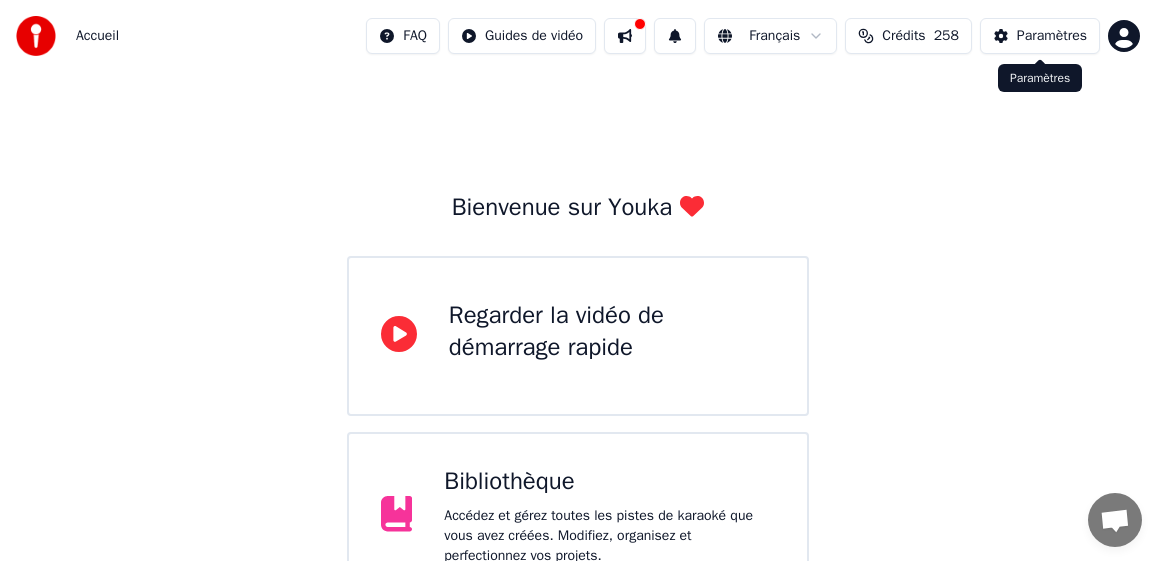 click on "Paramètres" at bounding box center (1052, 36) 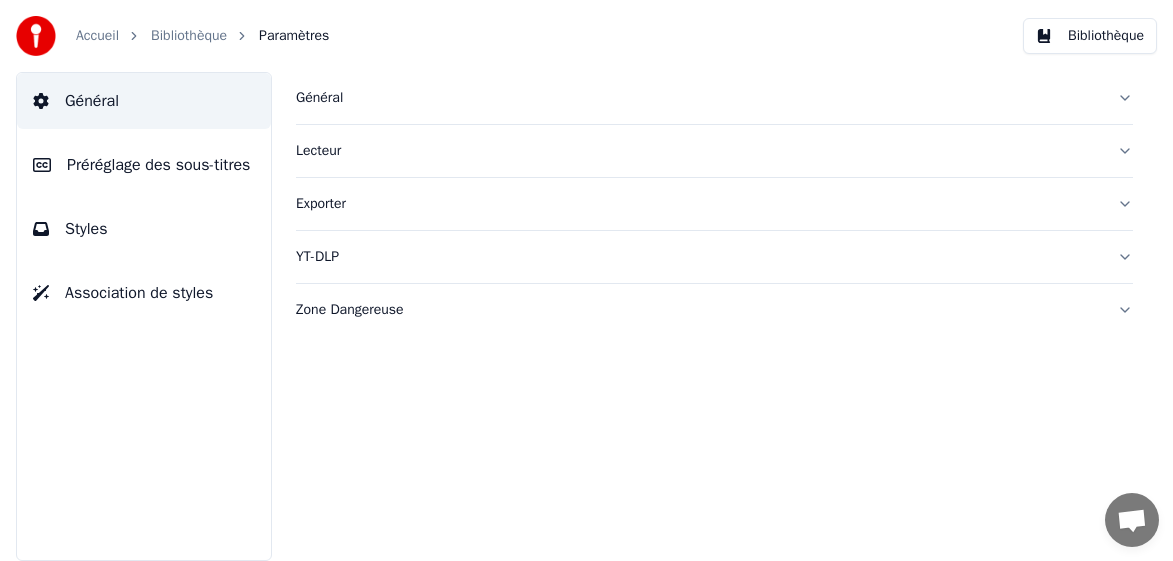 click on "Général" at bounding box center [698, 98] 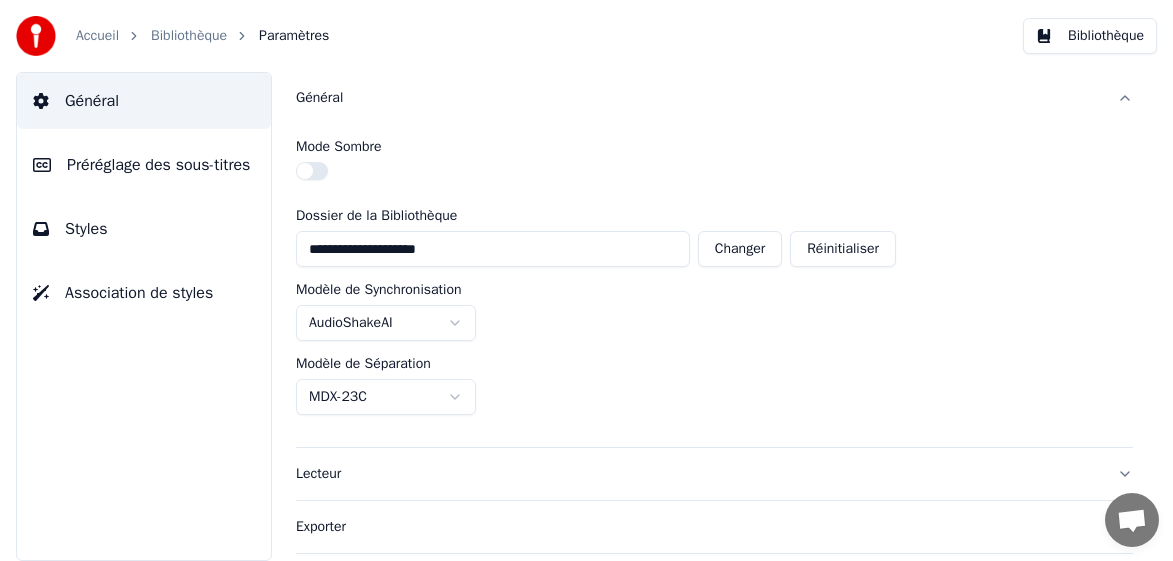 click on "**********" at bounding box center [586, 280] 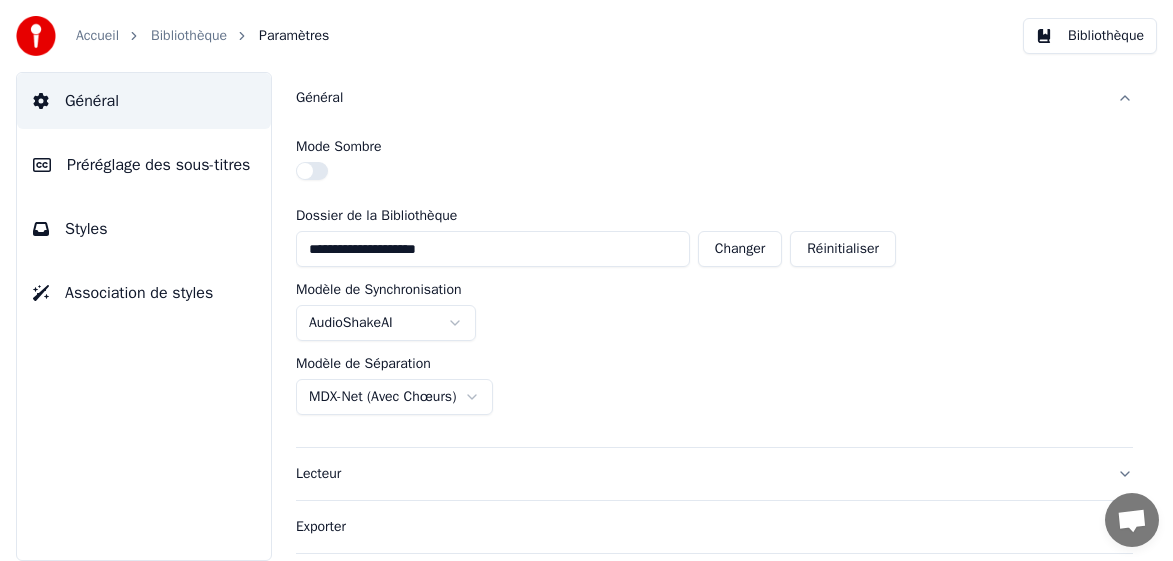 click on "Accueil" at bounding box center (97, 36) 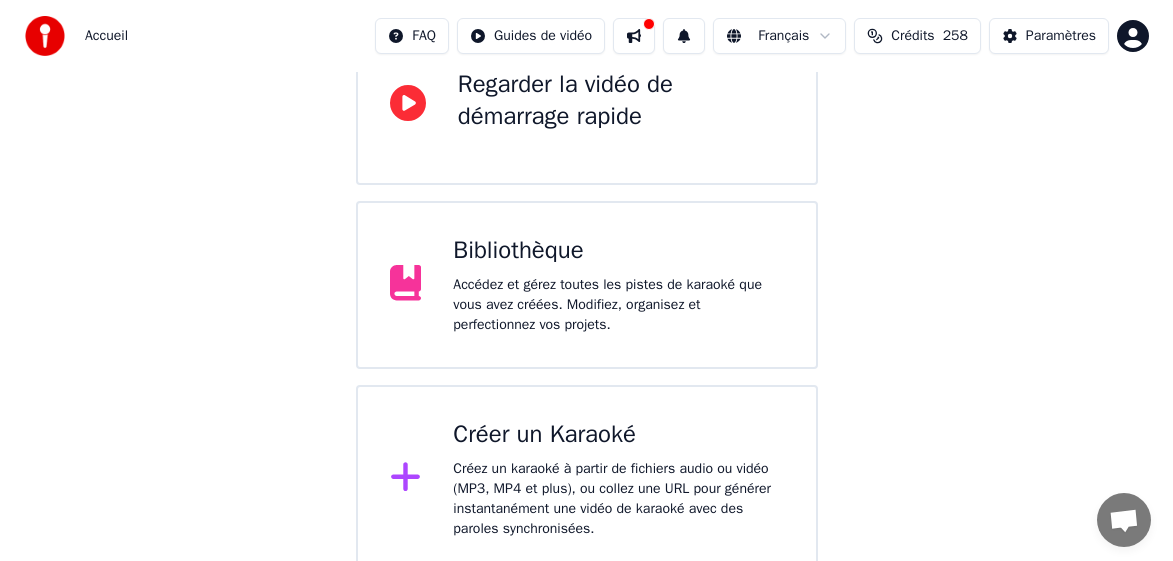 scroll, scrollTop: 243, scrollLeft: 0, axis: vertical 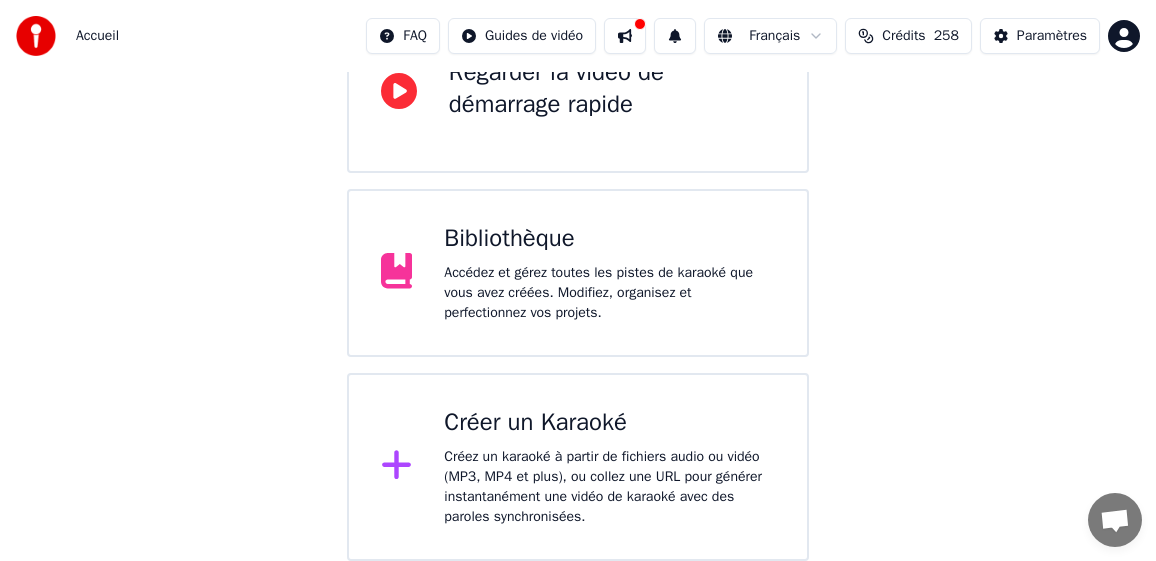 click on "Créez un karaoké à partir de fichiers audio ou vidéo (MP3, MP4 et plus), ou collez une URL pour générer instantanément une vidéo de karaoké avec des paroles synchronisées." at bounding box center [609, 487] 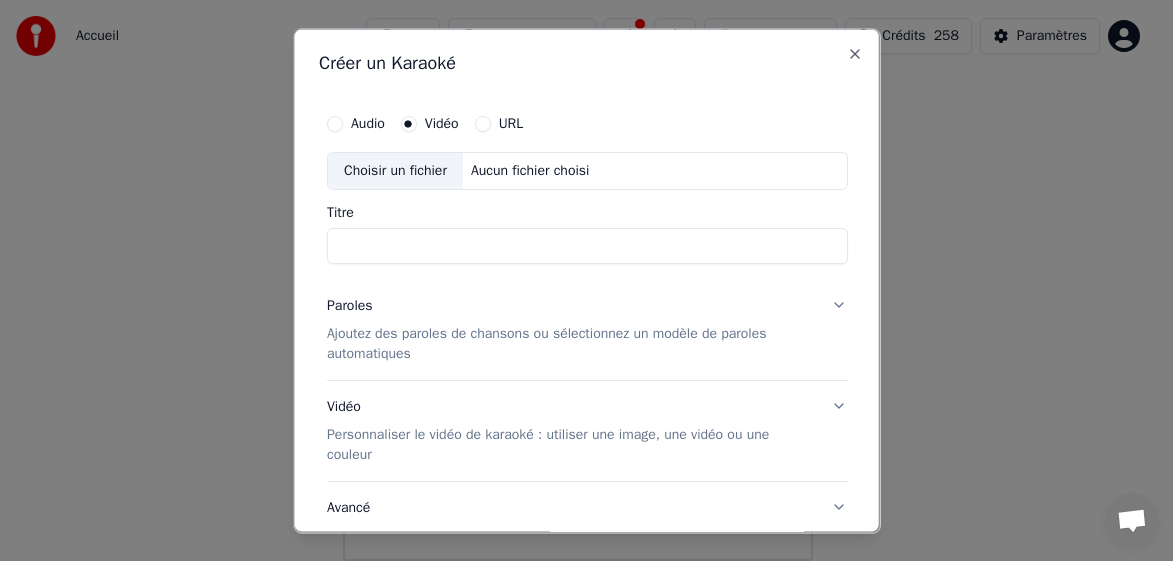 click on "Choisir un fichier" at bounding box center (394, 170) 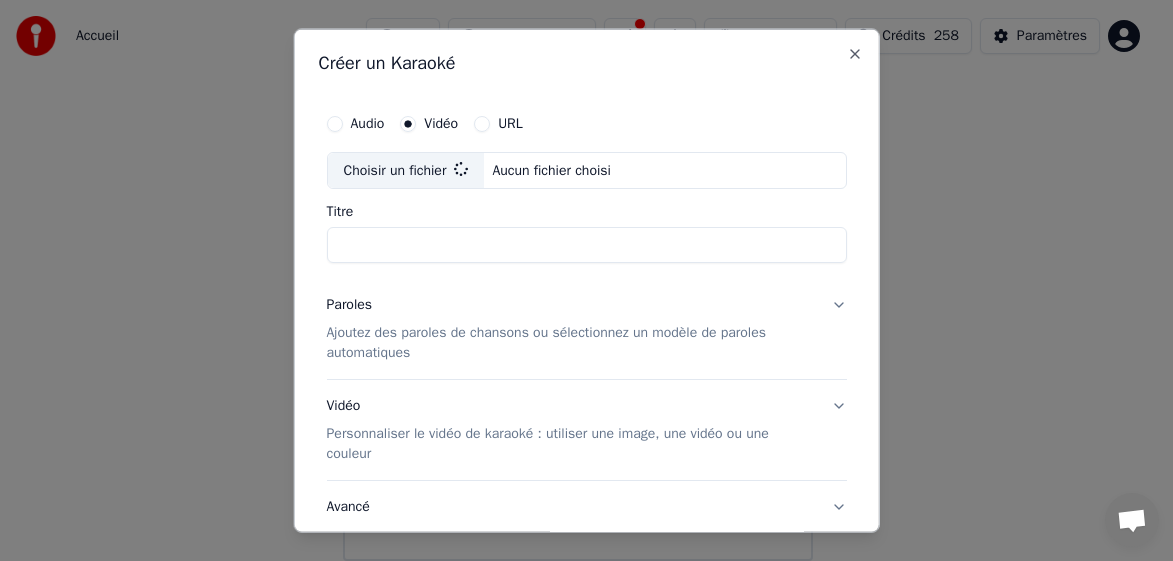 click on "Ajoutez des paroles de chansons ou sélectionnez un modèle de paroles automatiques" at bounding box center [570, 343] 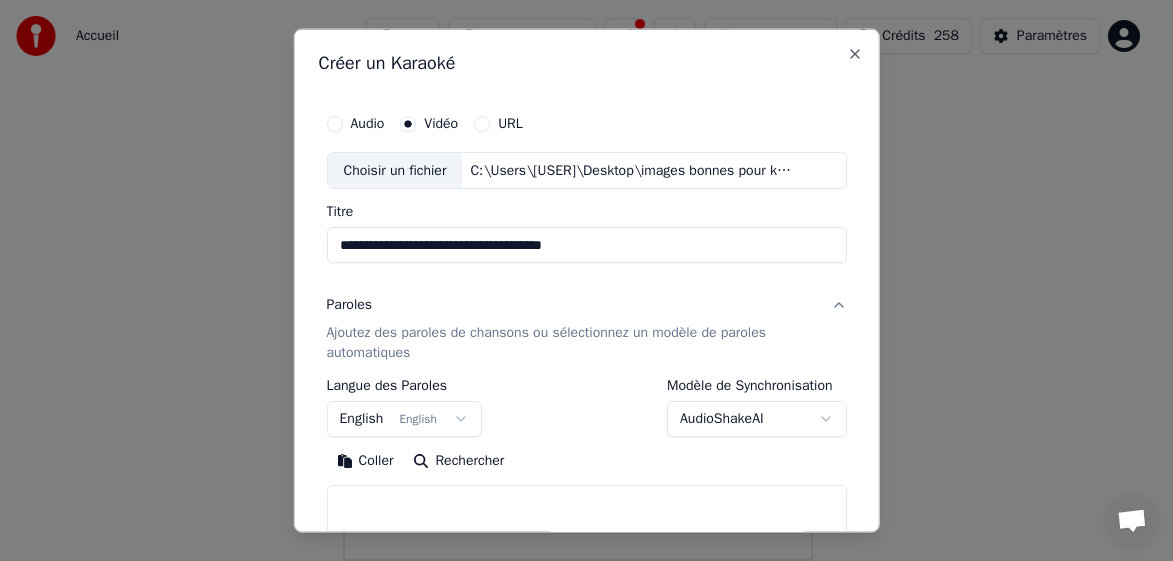 type on "**********" 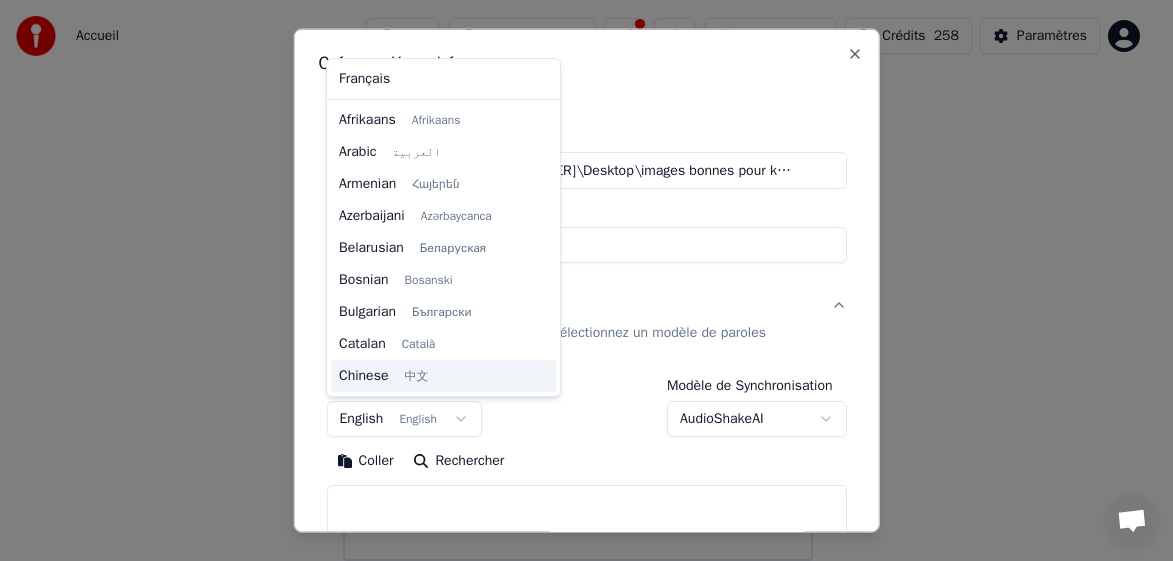scroll, scrollTop: 160, scrollLeft: 0, axis: vertical 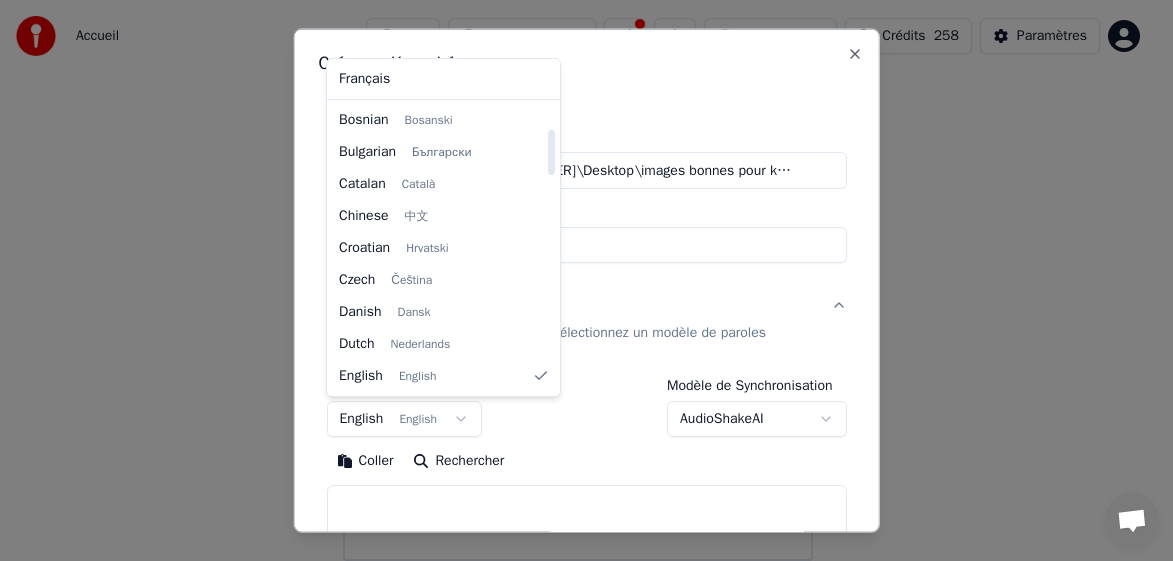 select on "**" 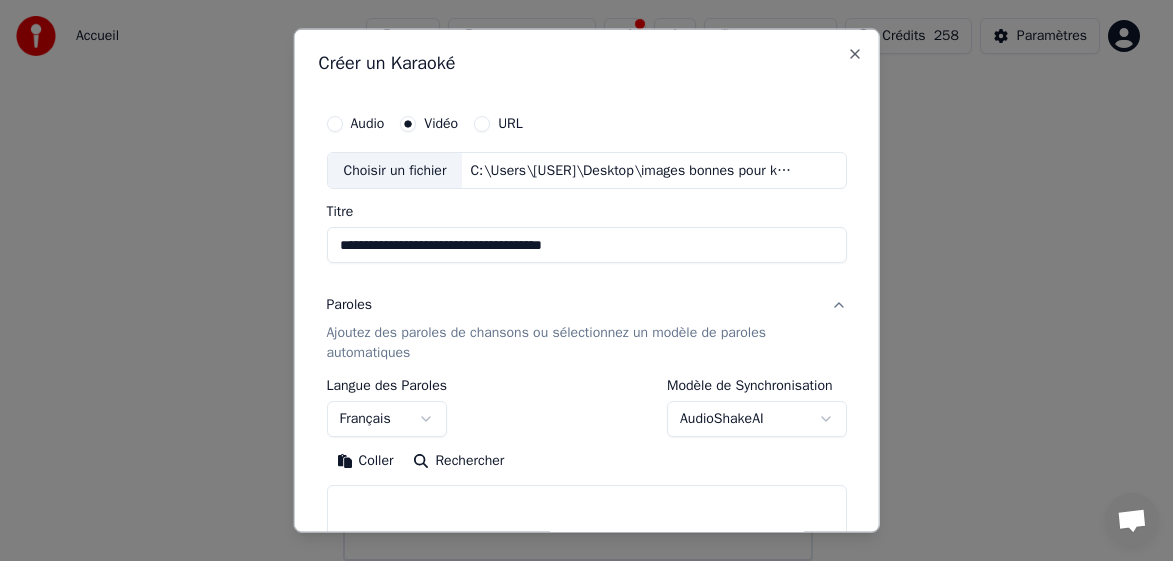 drag, startPoint x: 374, startPoint y: 466, endPoint x: 422, endPoint y: 469, distance: 48.09366 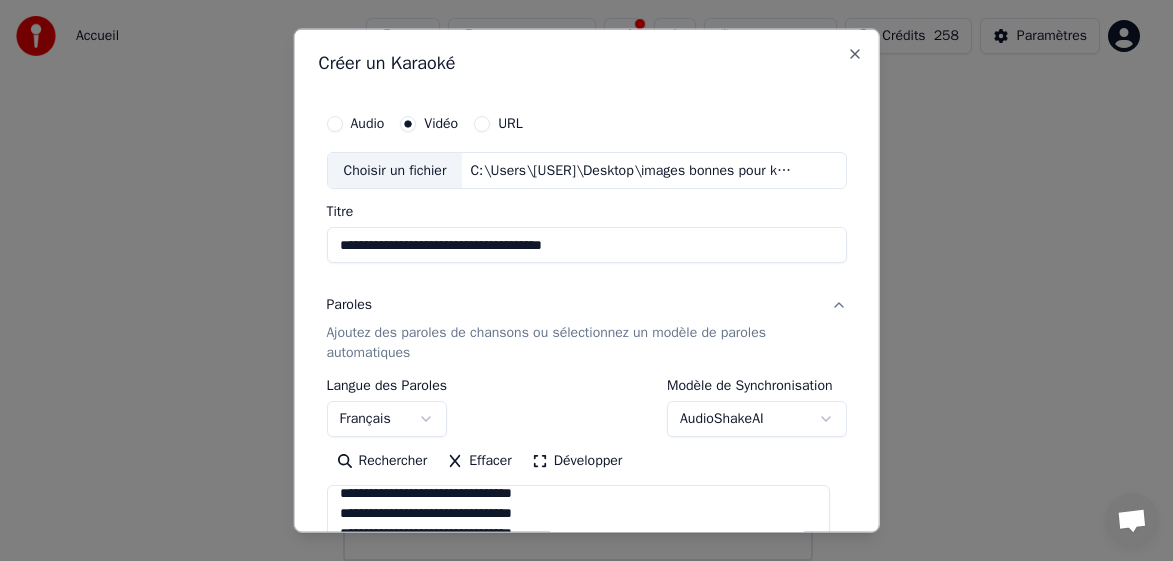 scroll, scrollTop: 1473, scrollLeft: 0, axis: vertical 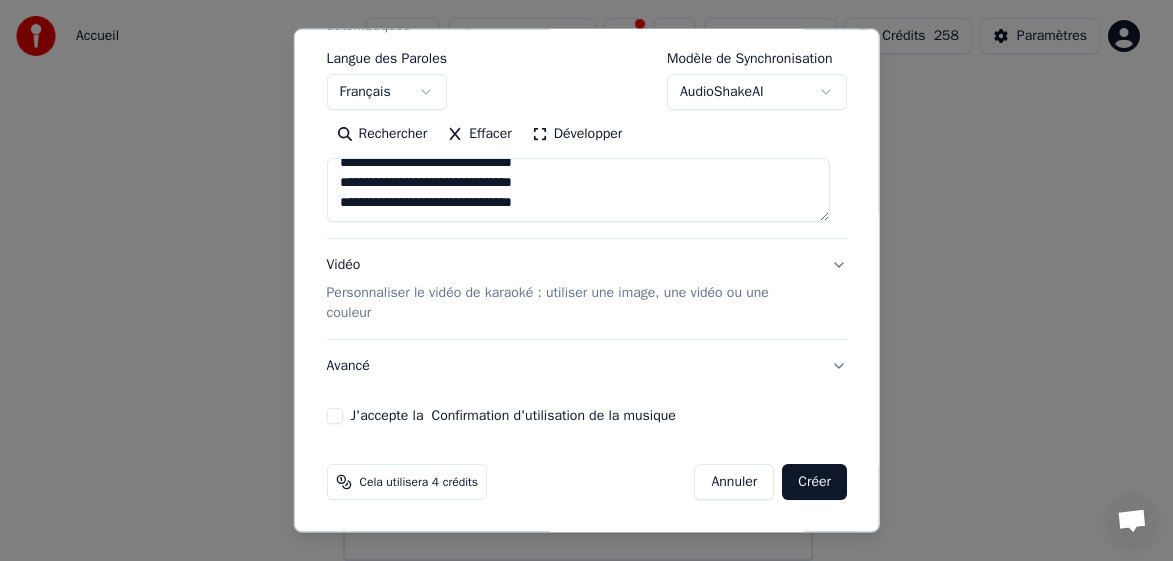 click on "J'accepte la   Confirmation d'utilisation de la musique" at bounding box center [334, 416] 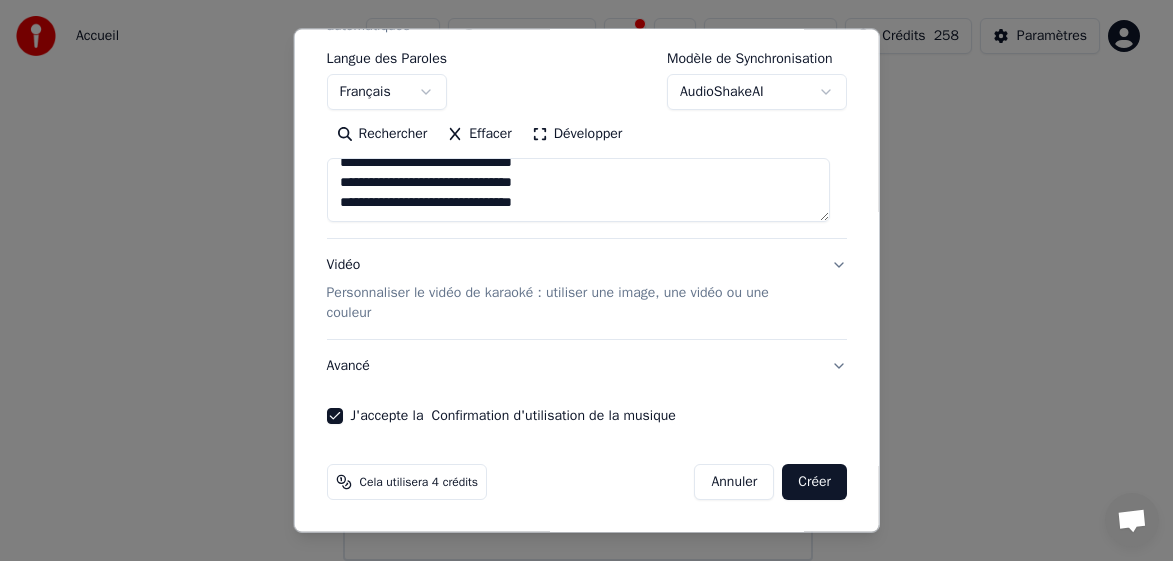 click on "Créer" at bounding box center [814, 482] 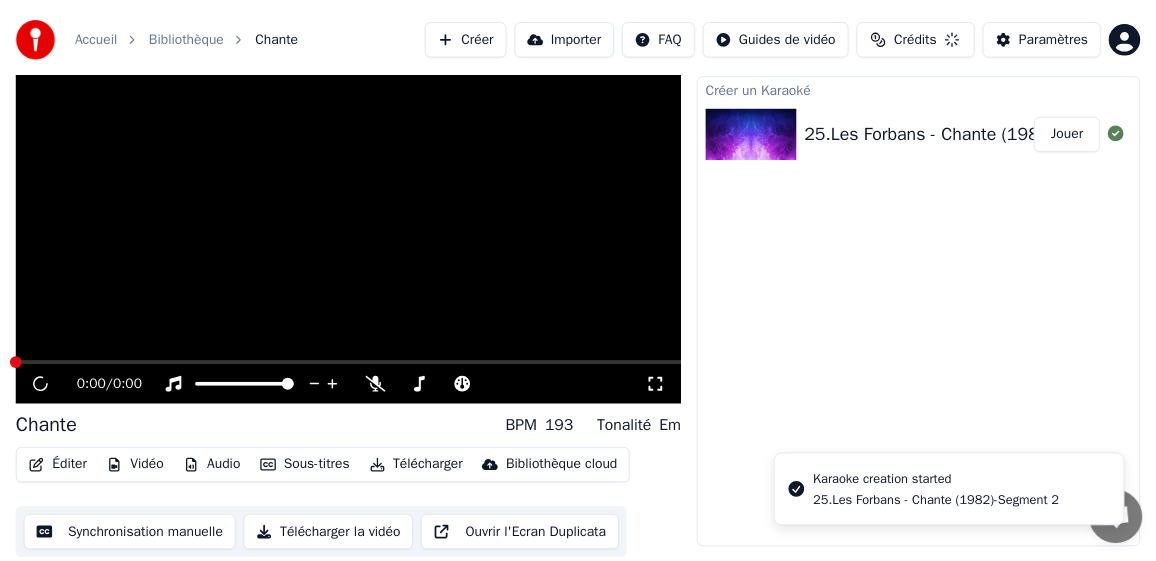 scroll, scrollTop: 36, scrollLeft: 0, axis: vertical 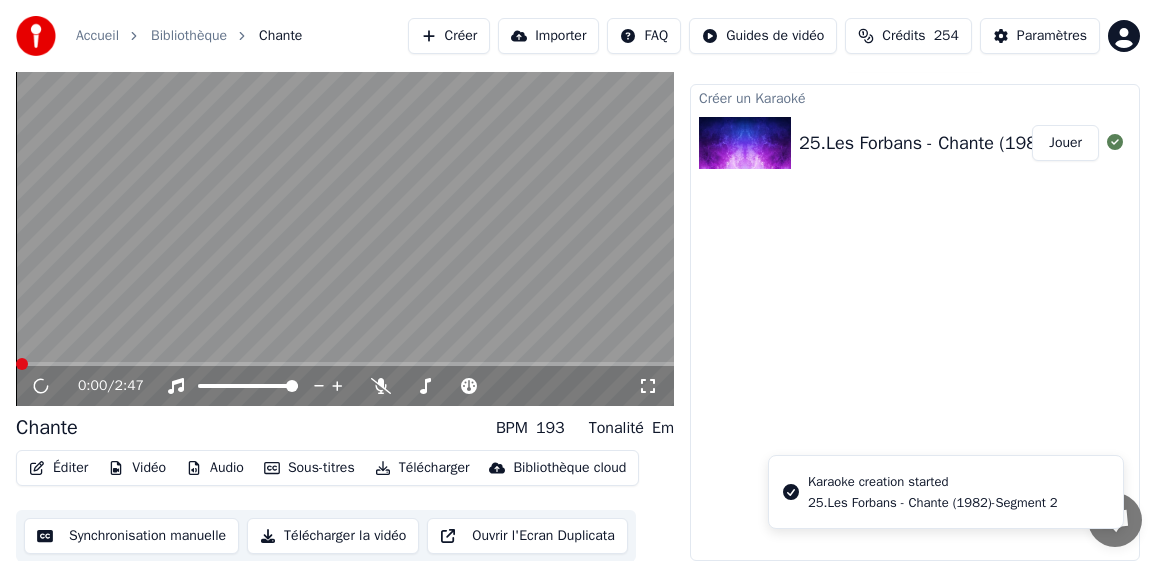 click on "Crédits" at bounding box center (903, 36) 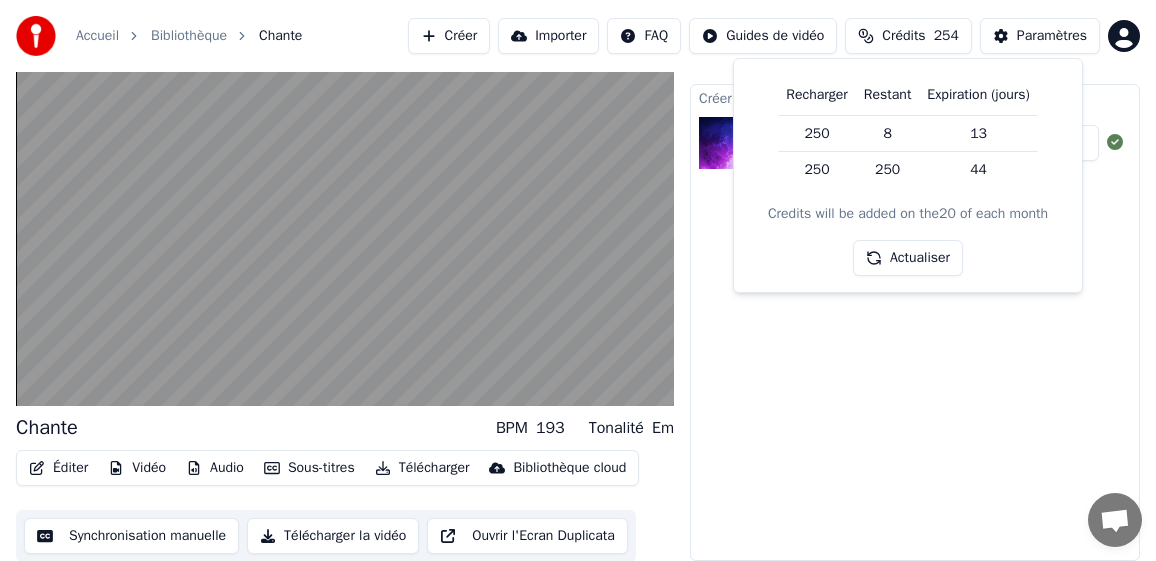 drag, startPoint x: 917, startPoint y: 259, endPoint x: 930, endPoint y: 253, distance: 14.3178215 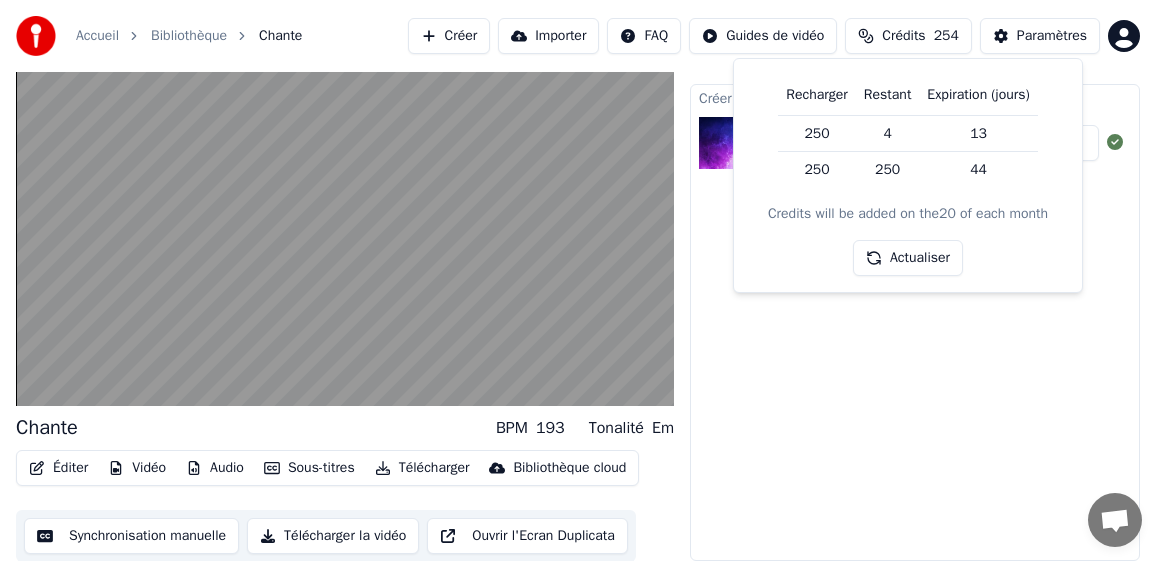 click on "Créer un Karaoké 25.Les Forbans - Chante (1982)-Segment 2 Jouer" at bounding box center [915, 322] 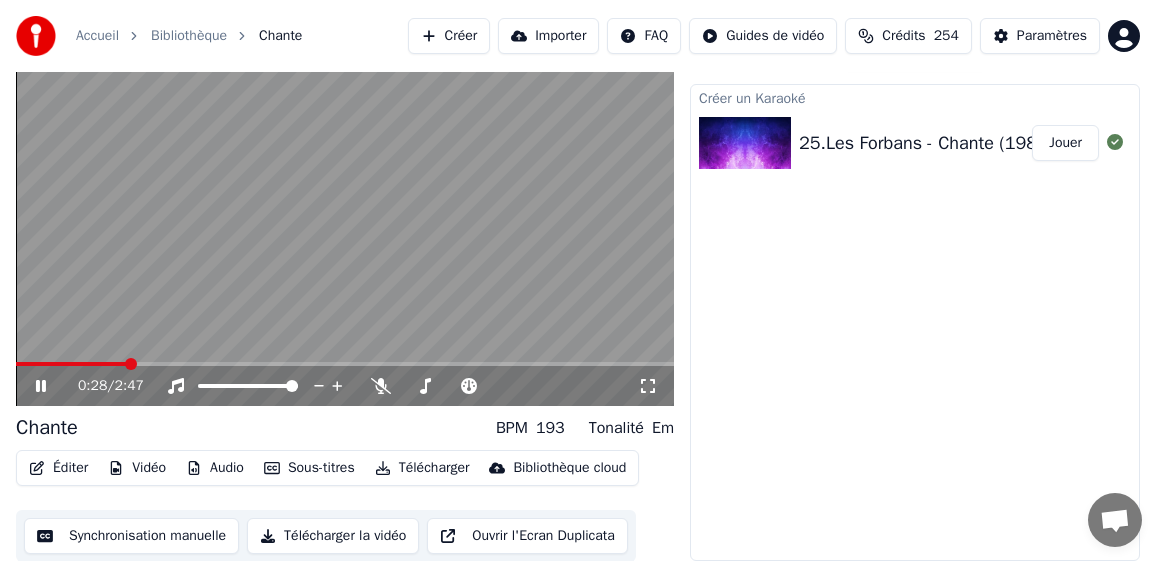 click 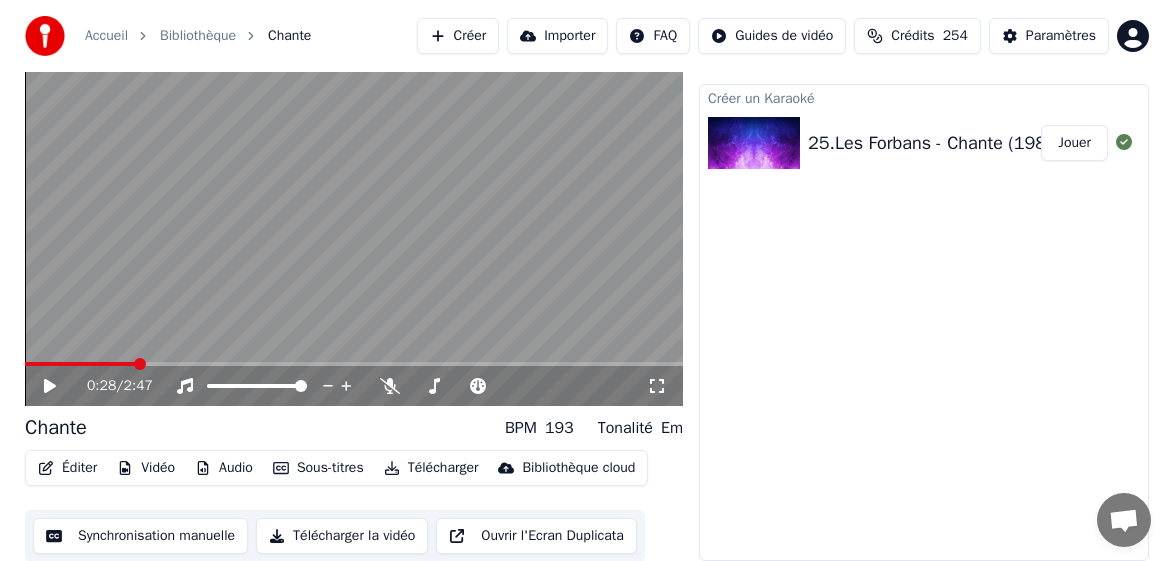 scroll, scrollTop: 0, scrollLeft: 0, axis: both 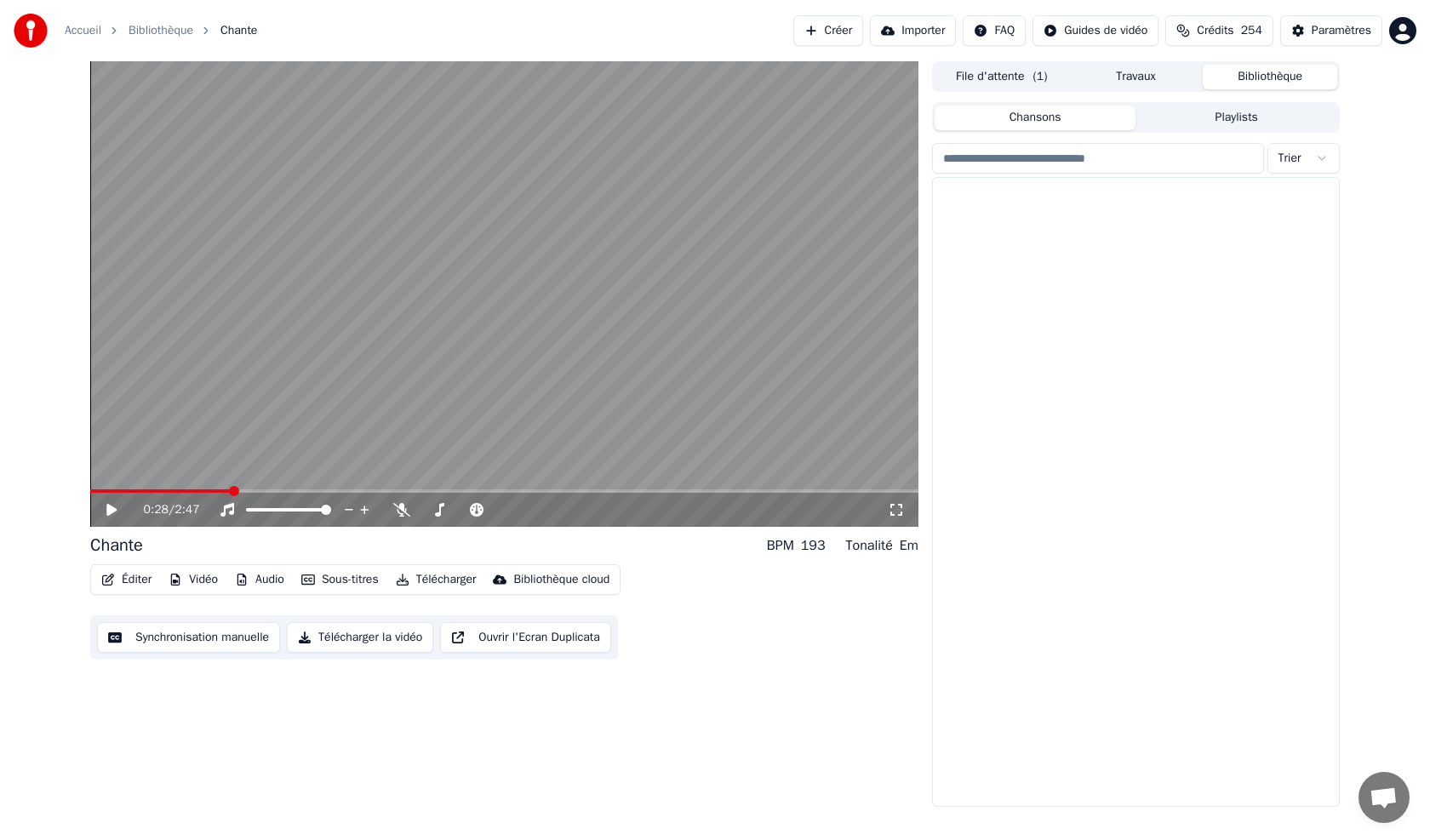 click on "Bibliothèque" at bounding box center [1270, 77] 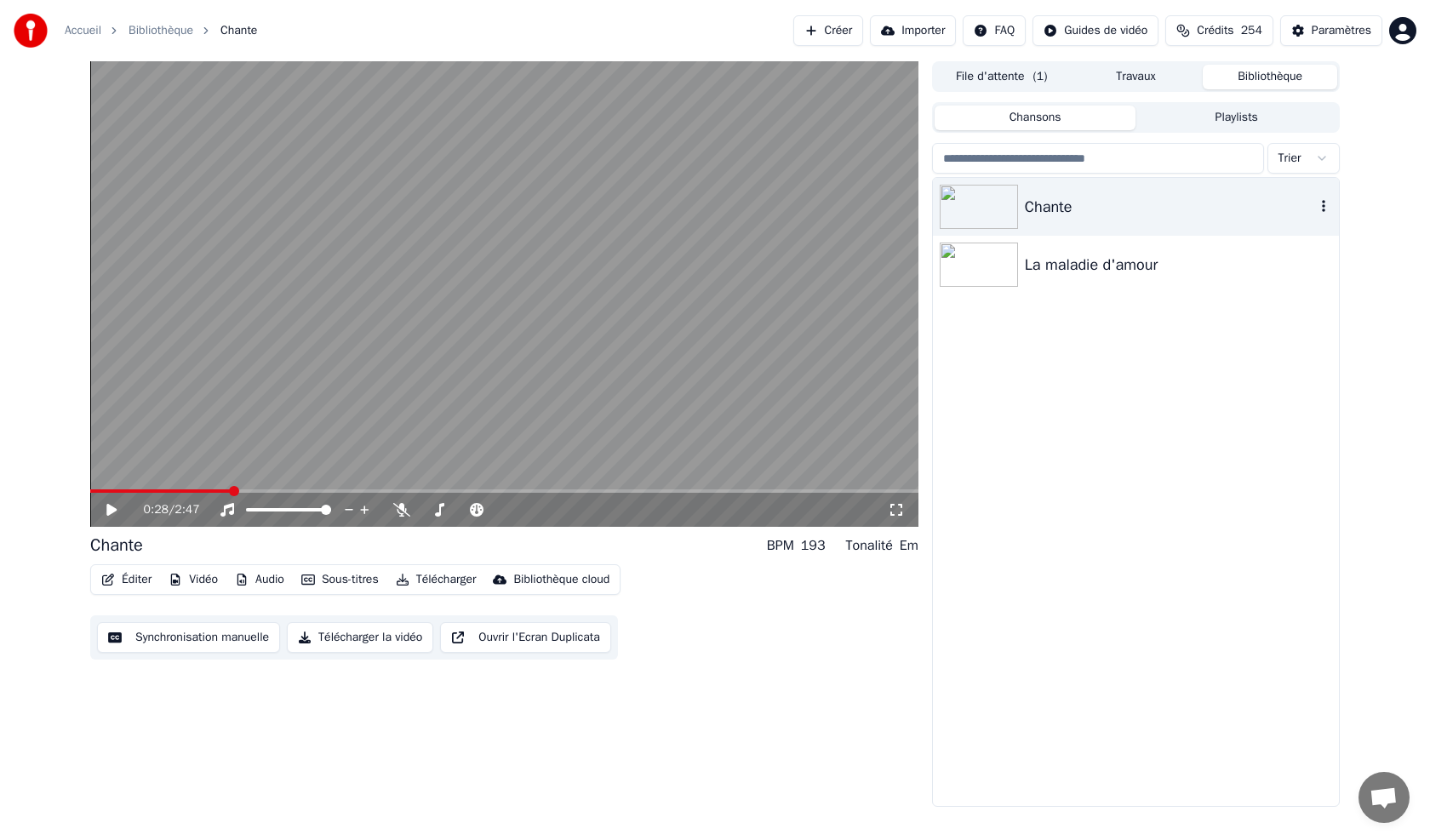 click 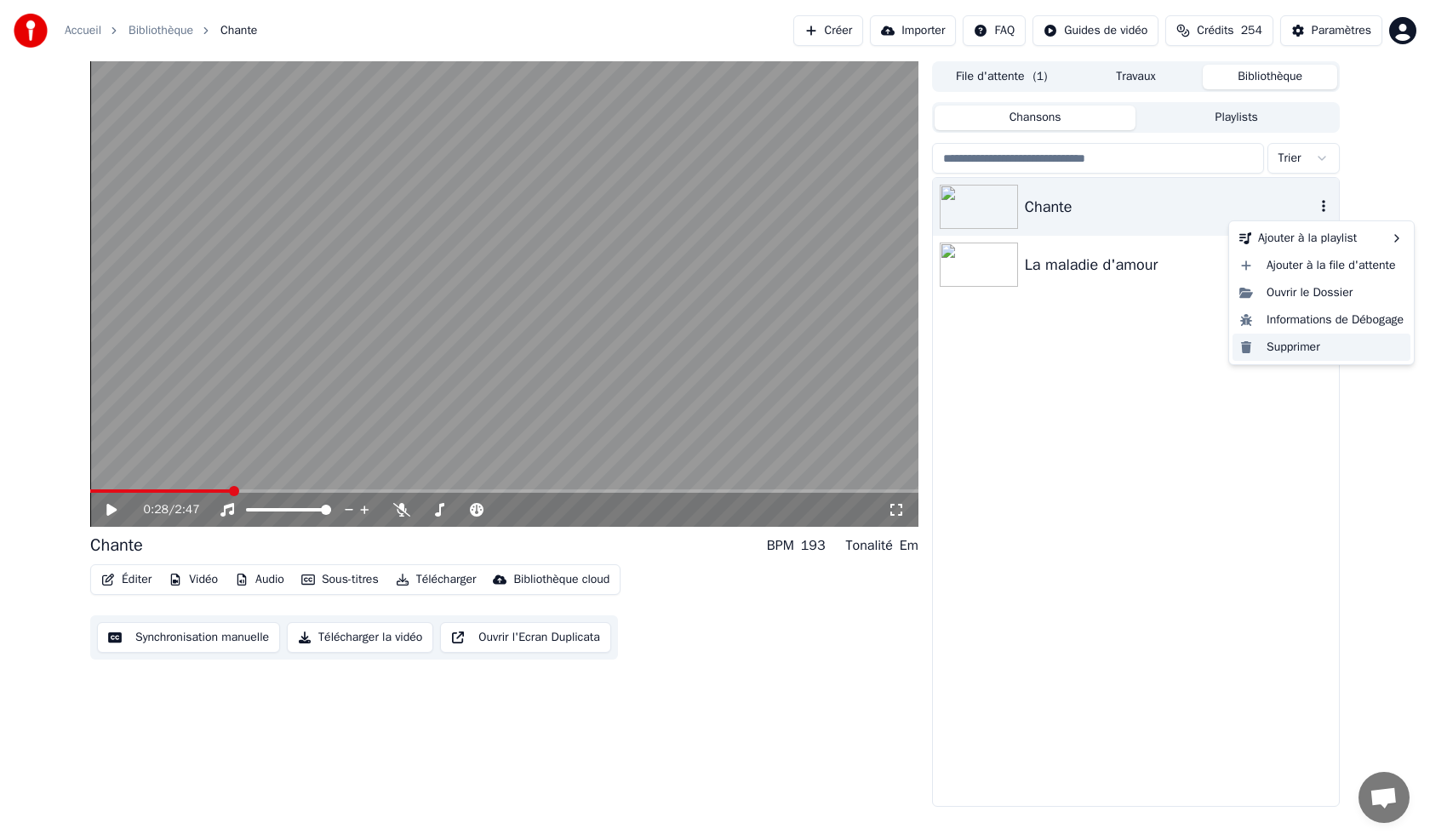 click on "Supprimer" at bounding box center (1321, 347) 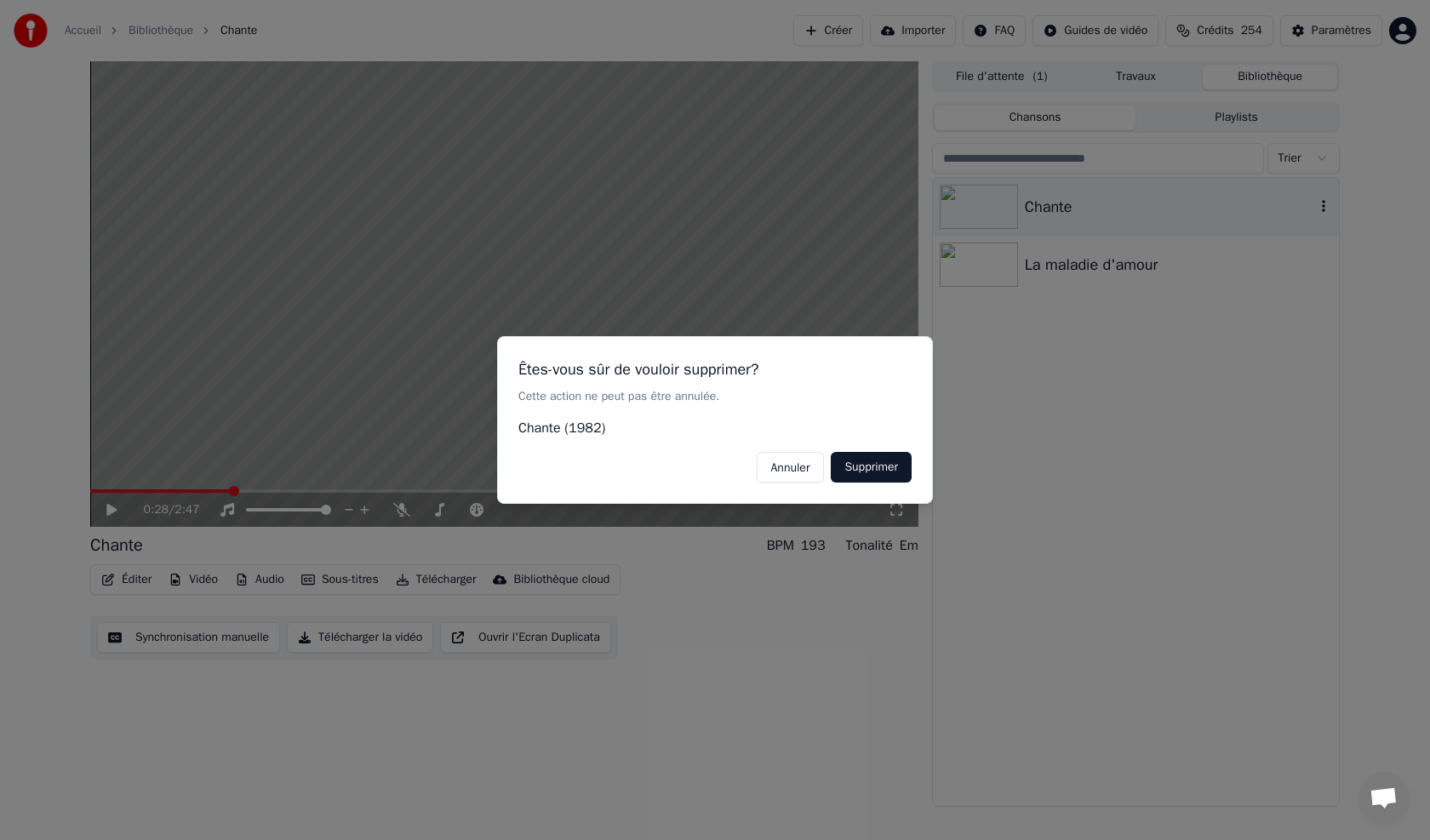 click on "Supprimer" at bounding box center (871, 467) 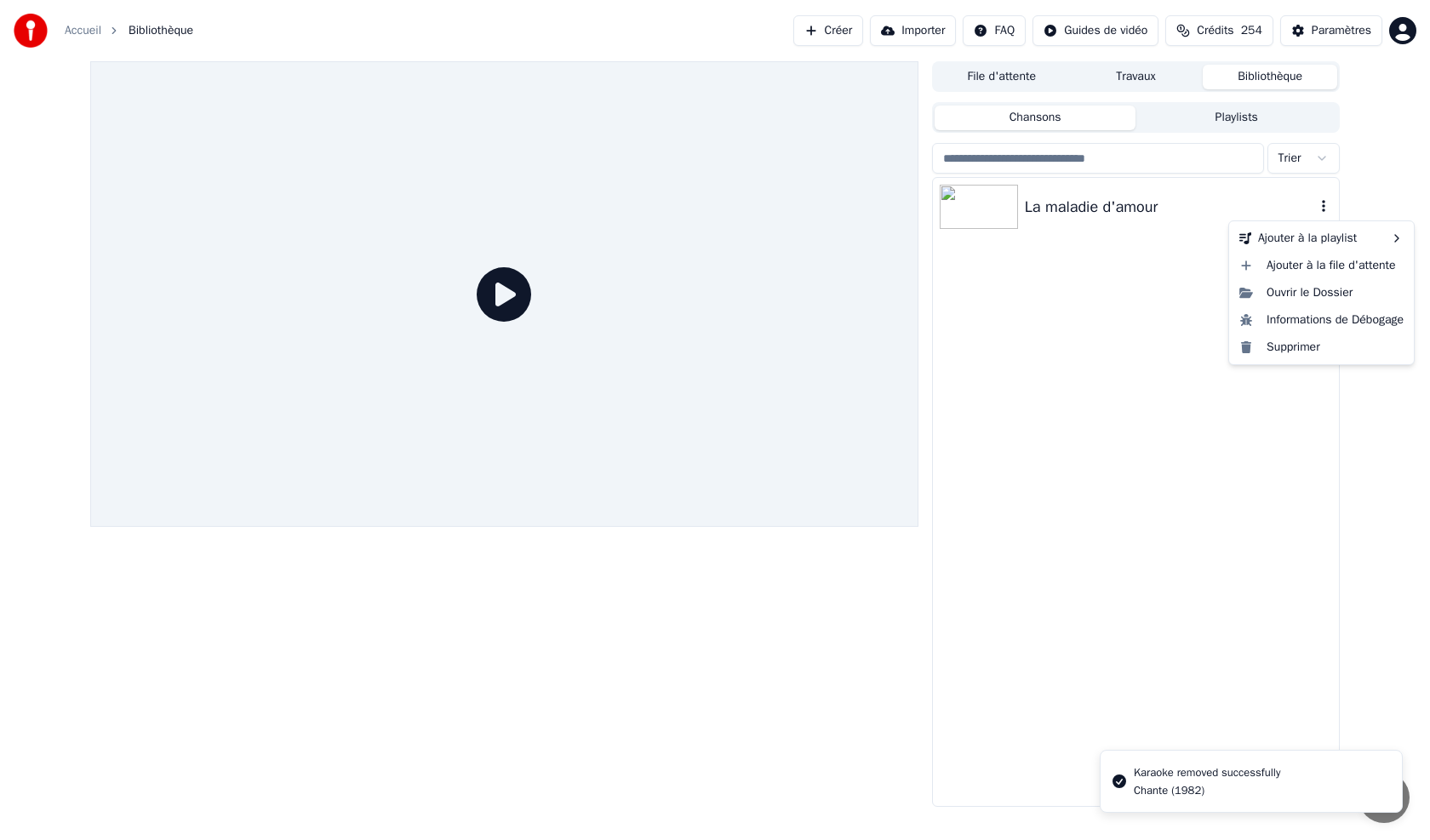 click 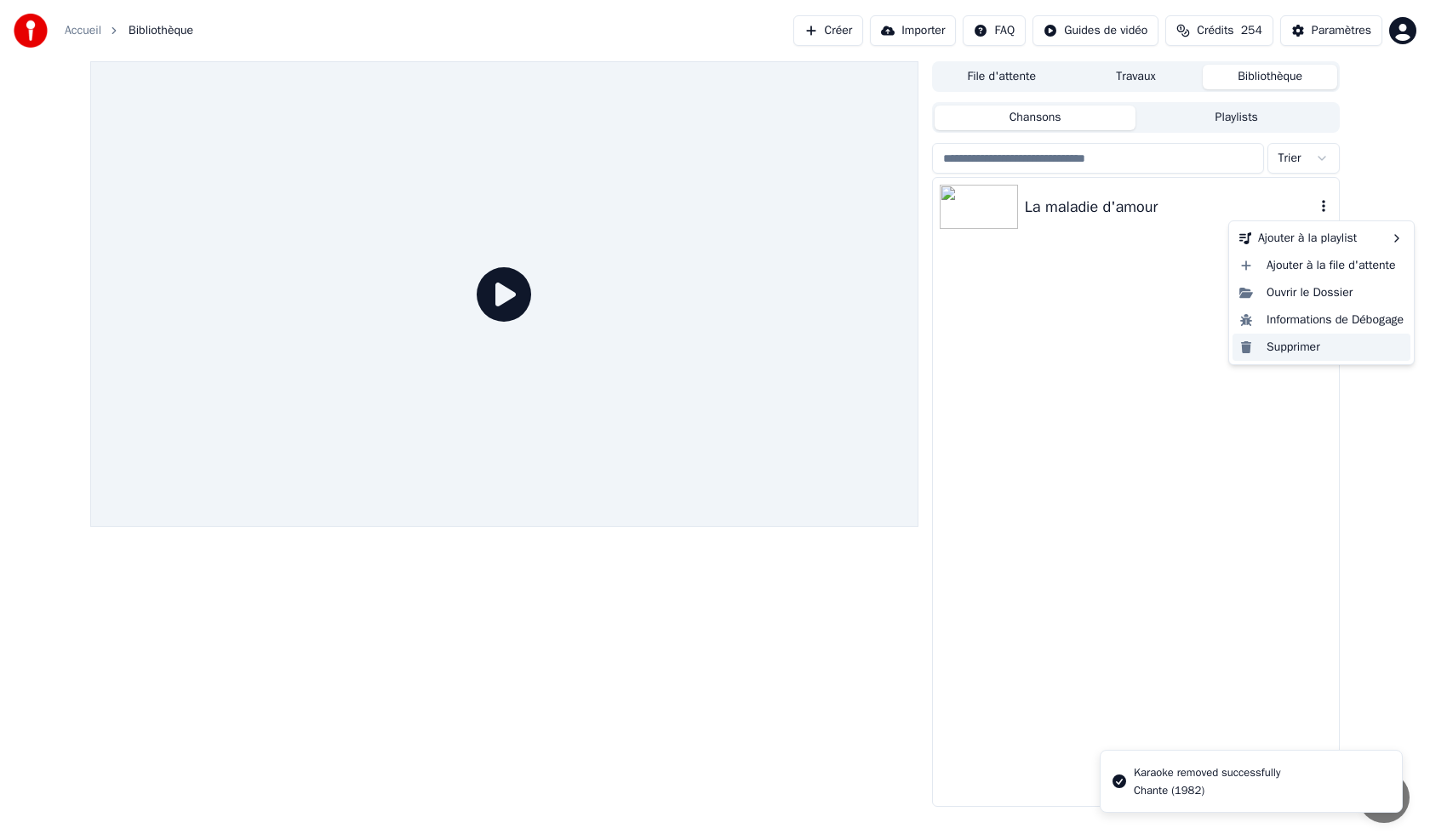 click on "Supprimer" at bounding box center (1321, 347) 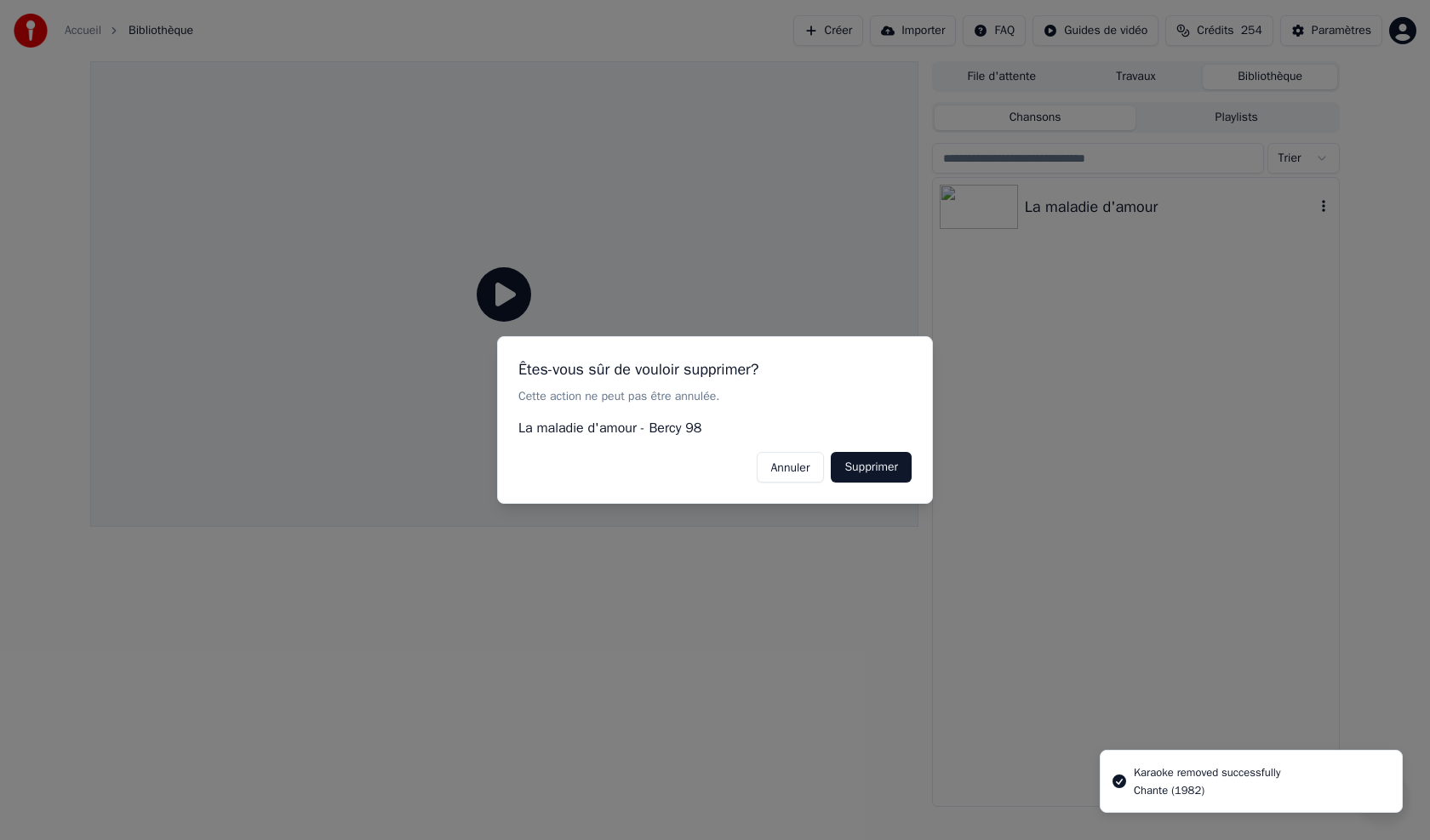 drag, startPoint x: 883, startPoint y: 463, endPoint x: 893, endPoint y: 463, distance: 10 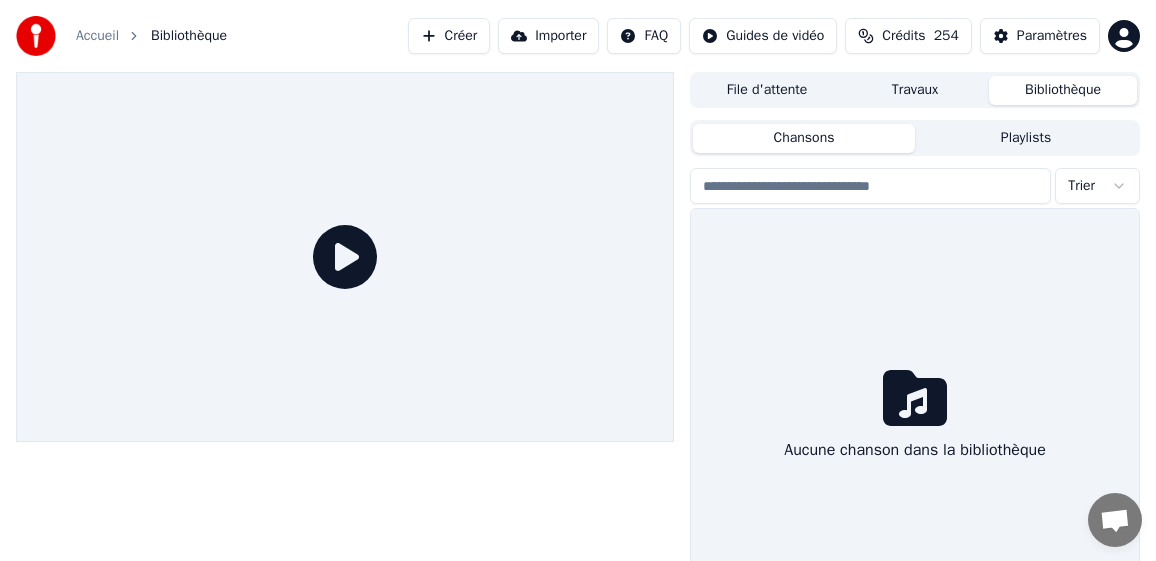 click on "Créer" at bounding box center (449, 36) 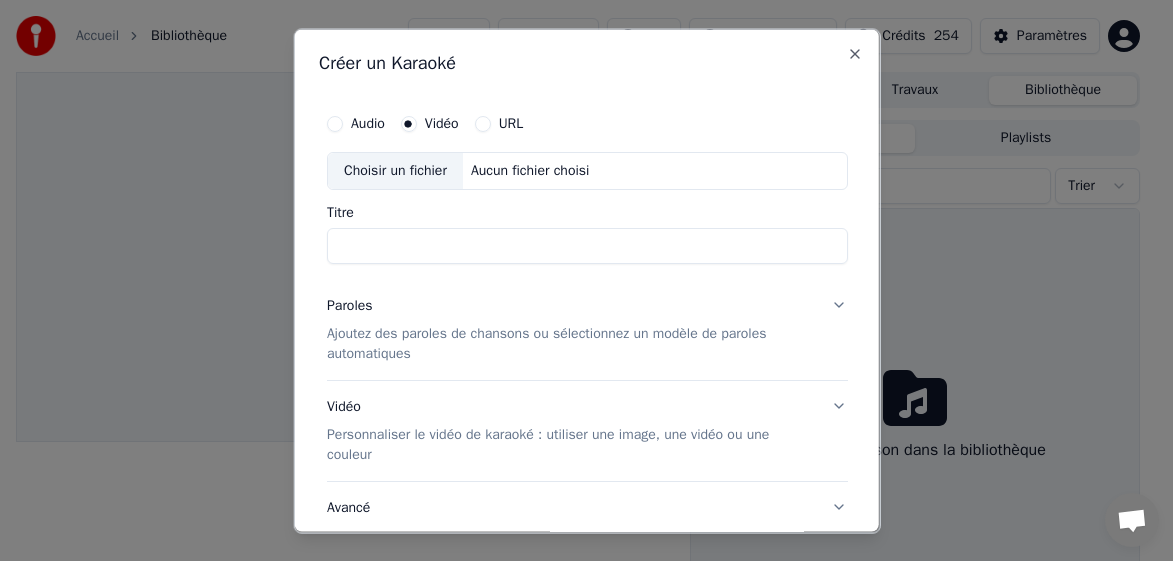 click on "Choisir un fichier" at bounding box center [394, 170] 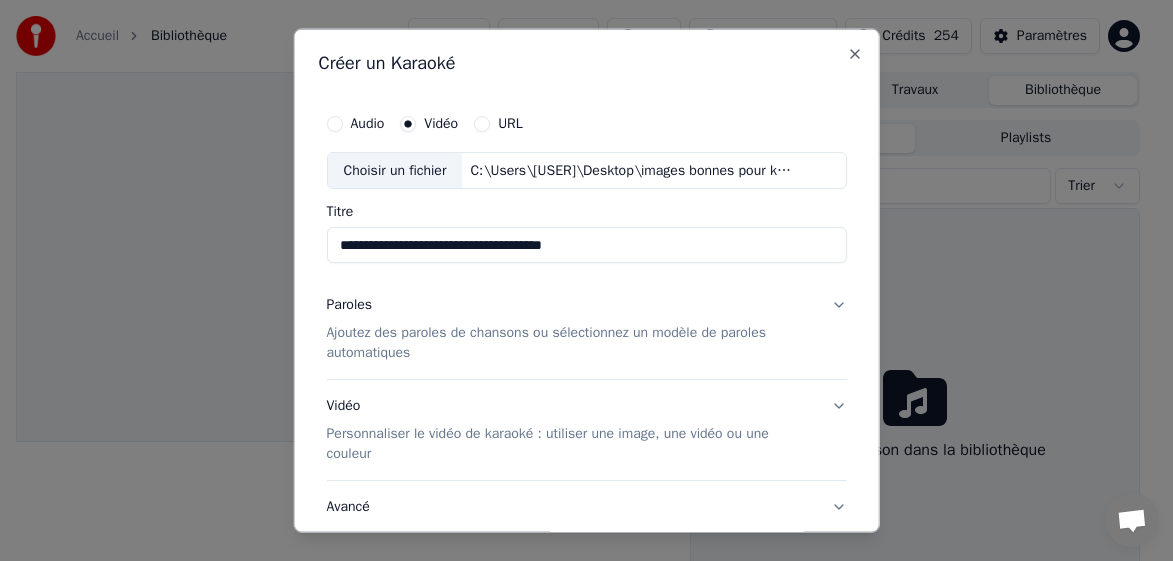 drag, startPoint x: 444, startPoint y: 245, endPoint x: 252, endPoint y: 218, distance: 193.88914 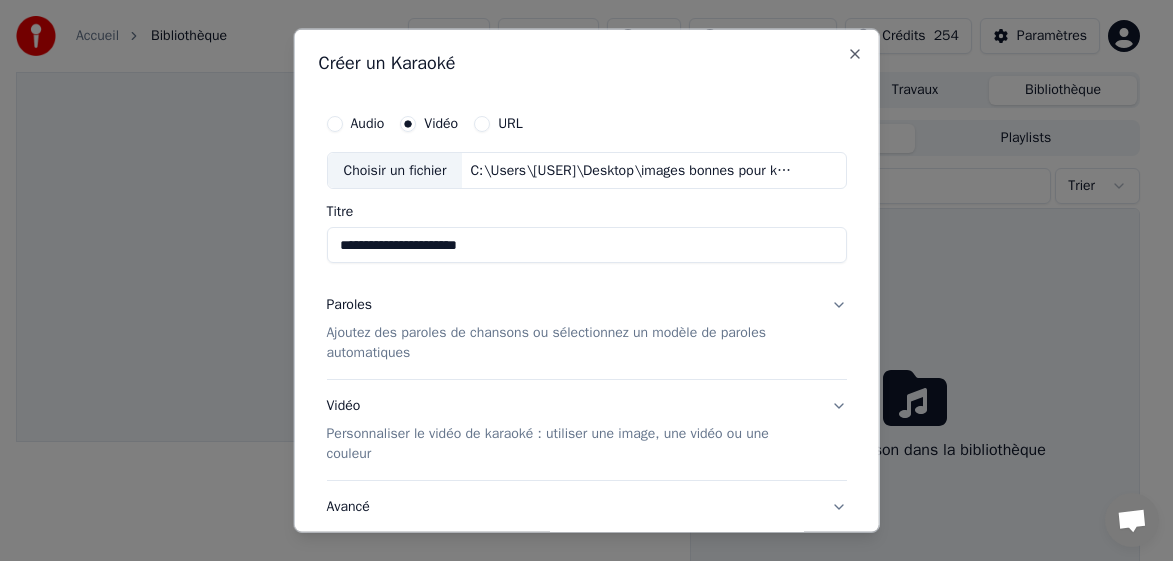 drag, startPoint x: 550, startPoint y: 241, endPoint x: 428, endPoint y: 246, distance: 122.10242 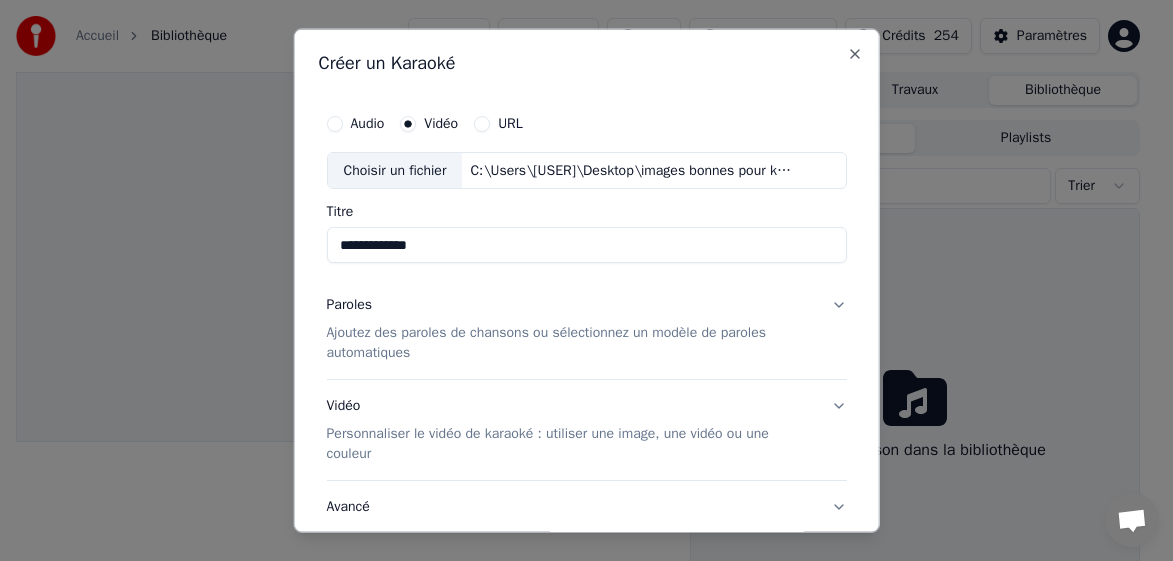 type on "**********" 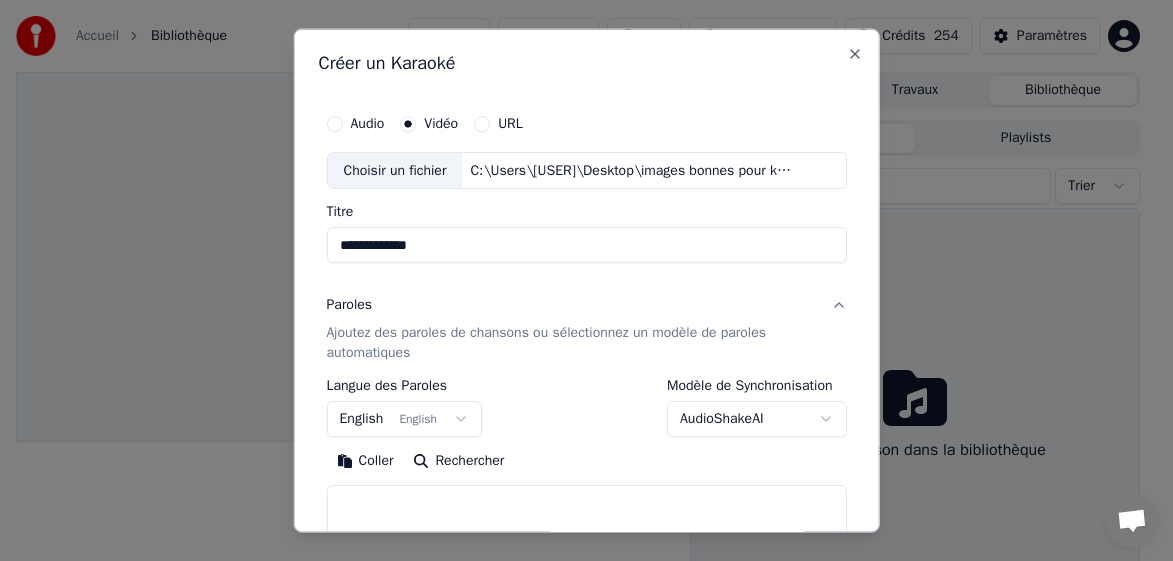 click on "**********" at bounding box center (578, 280) 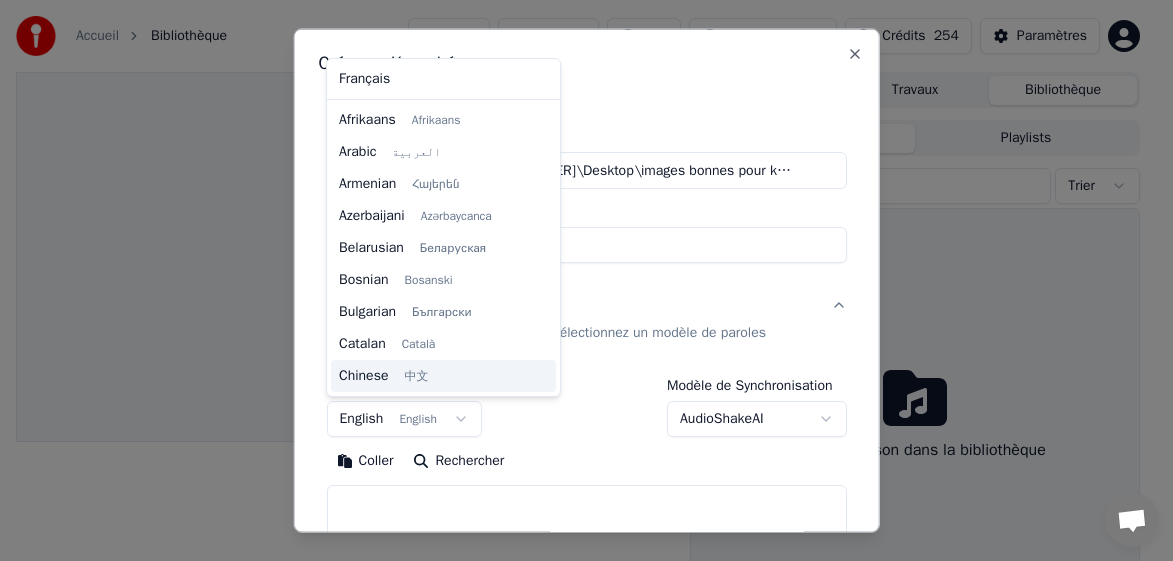 scroll, scrollTop: 160, scrollLeft: 0, axis: vertical 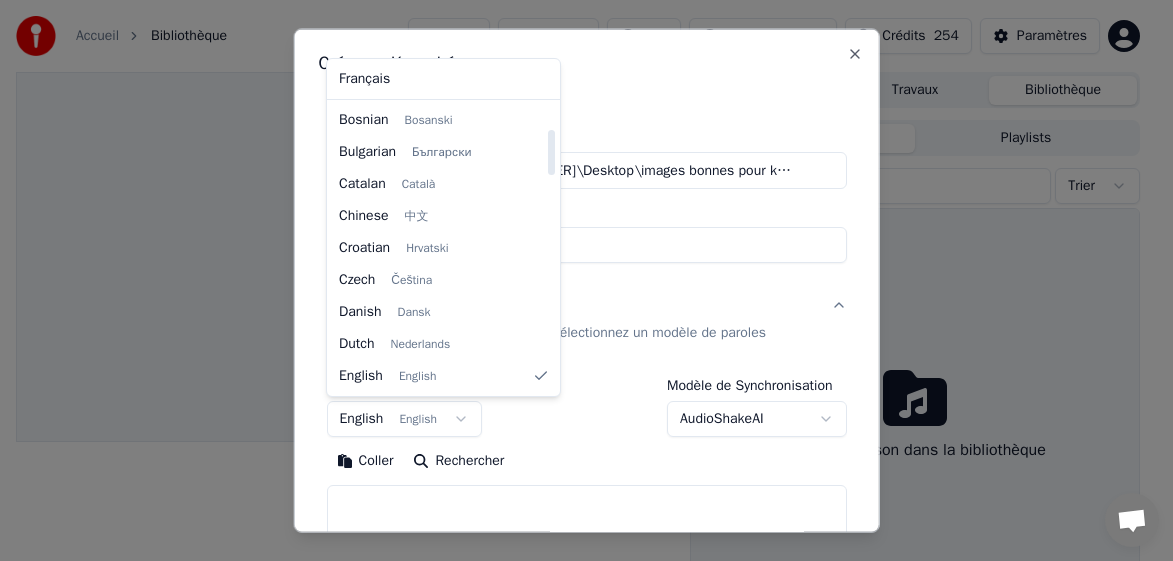 select on "**" 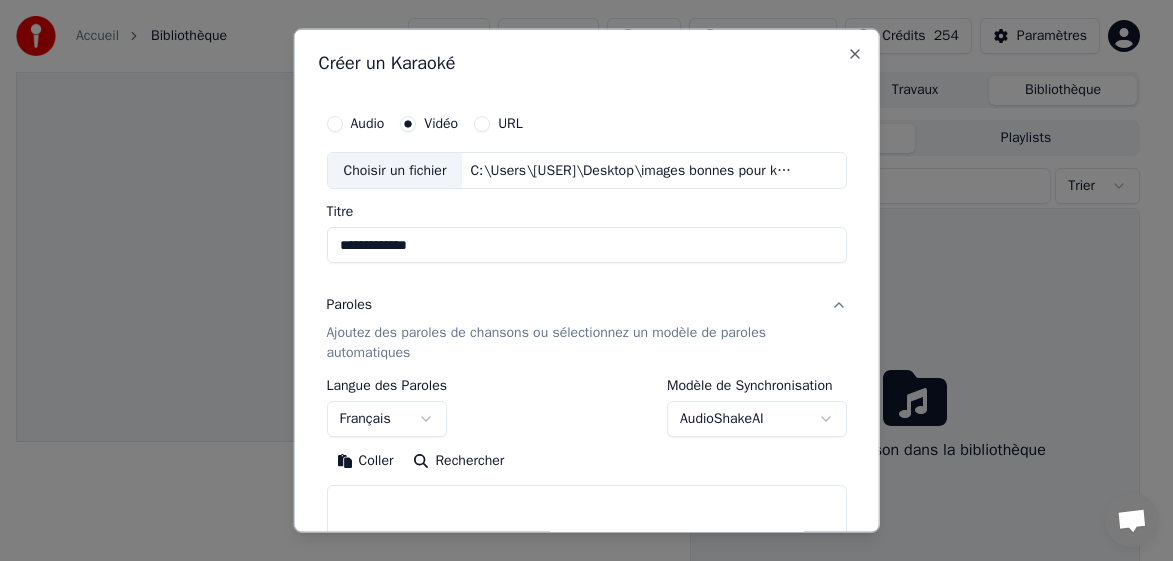 click on "Coller" at bounding box center [364, 461] 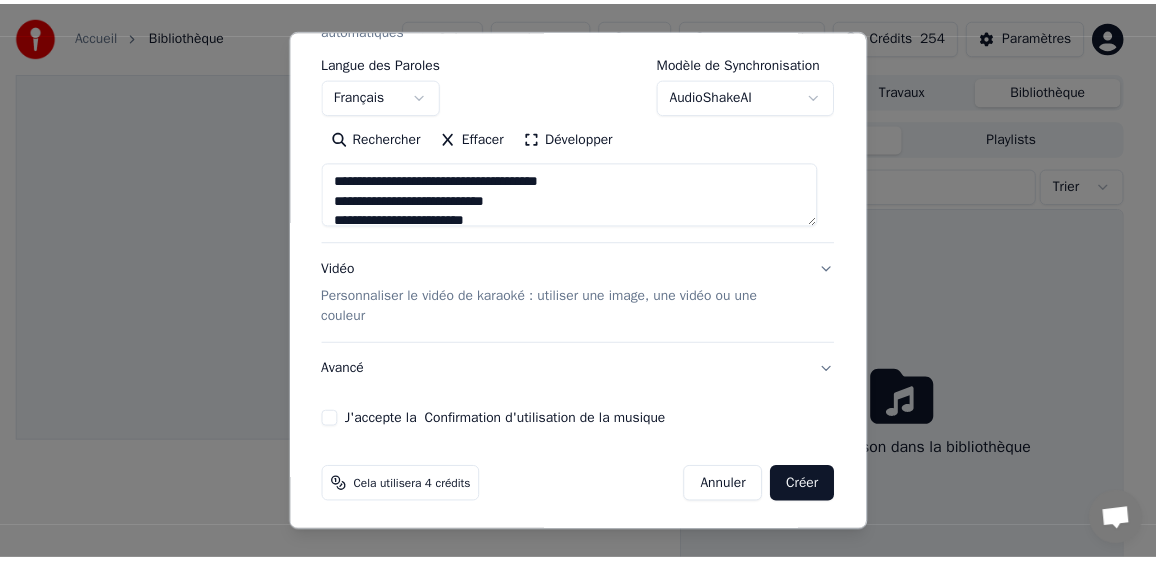 scroll, scrollTop: 327, scrollLeft: 0, axis: vertical 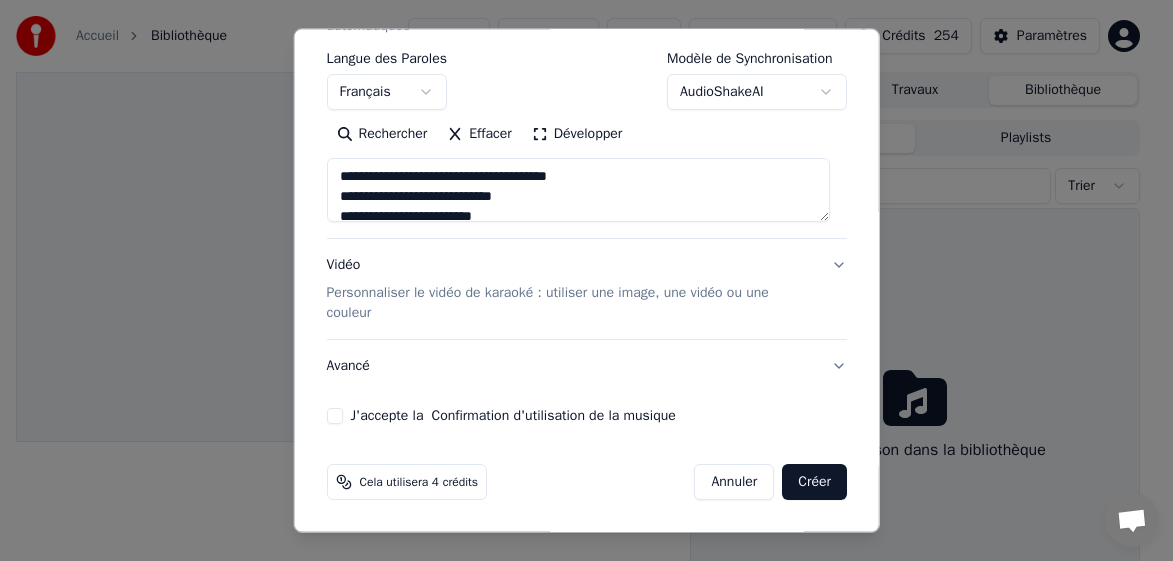 click on "J'accepte la   Confirmation d'utilisation de la musique" at bounding box center (334, 416) 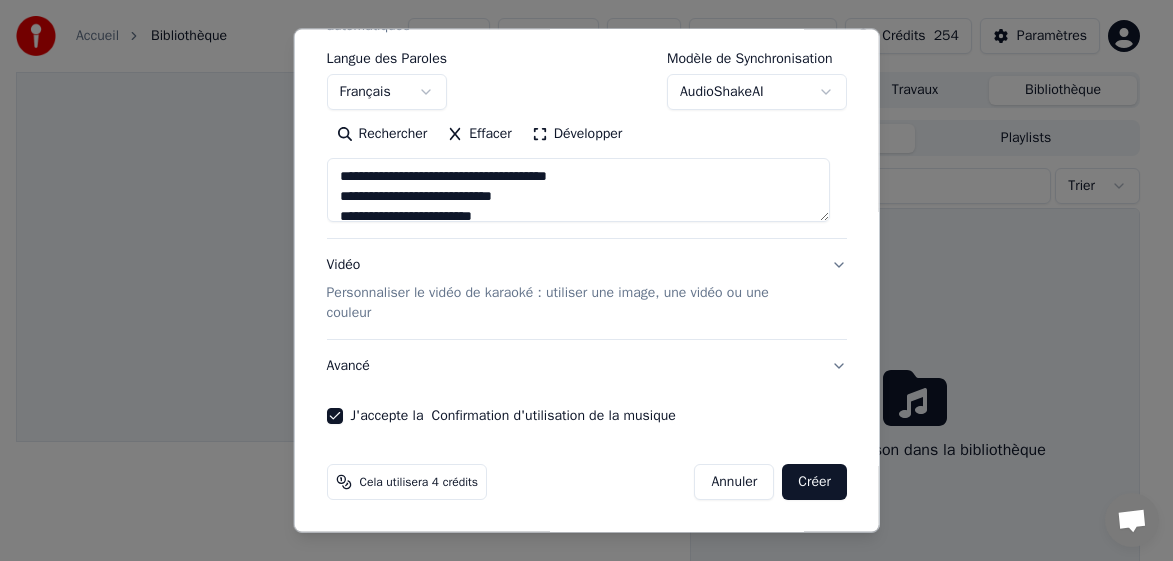 click on "Créer" at bounding box center (814, 482) 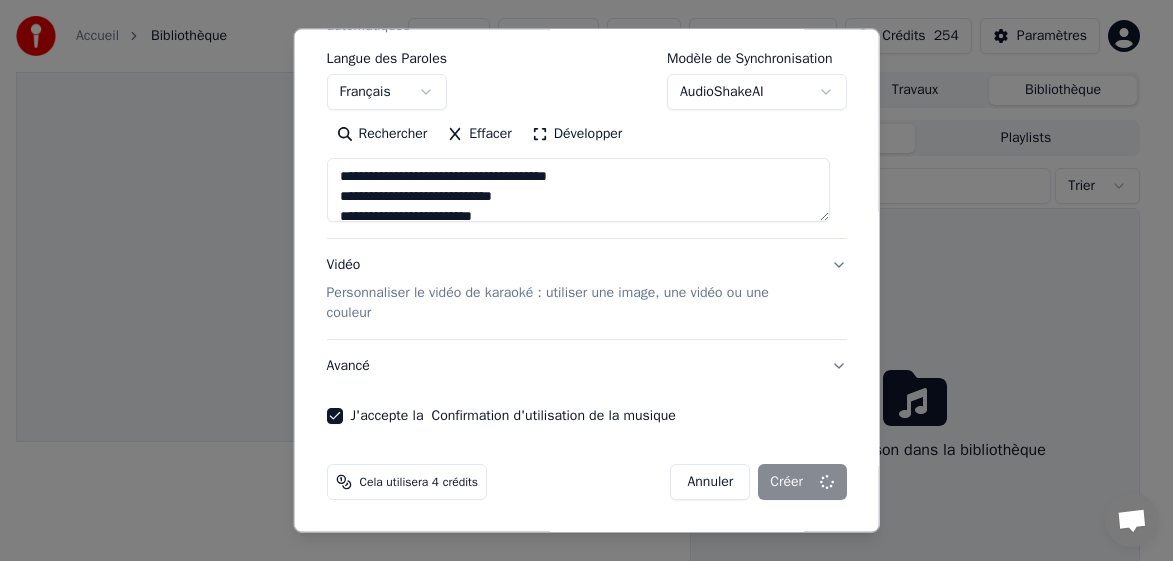 type on "**********" 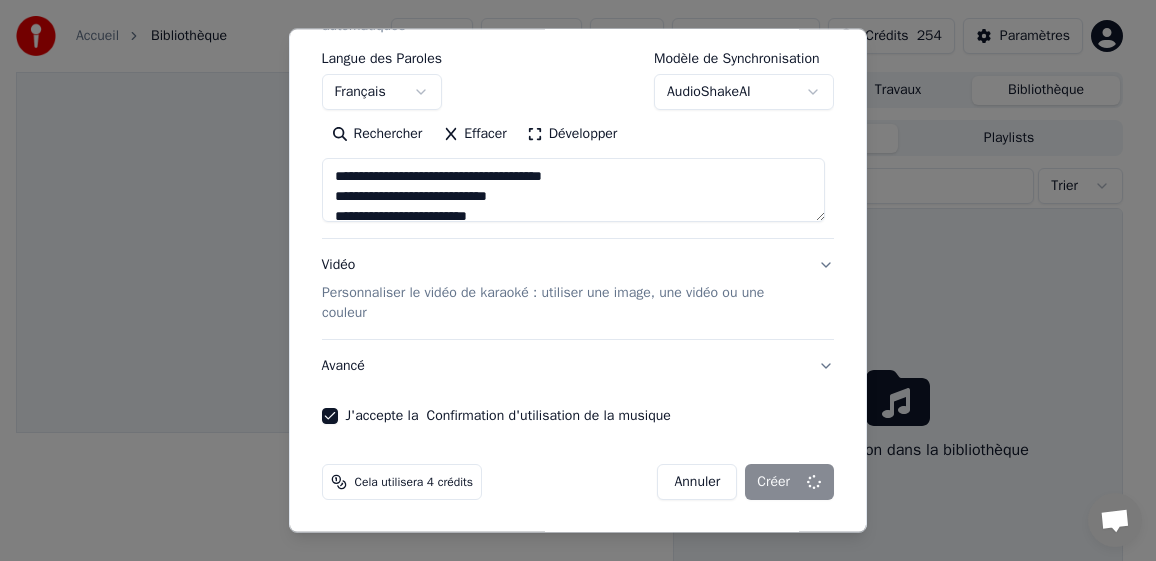 select 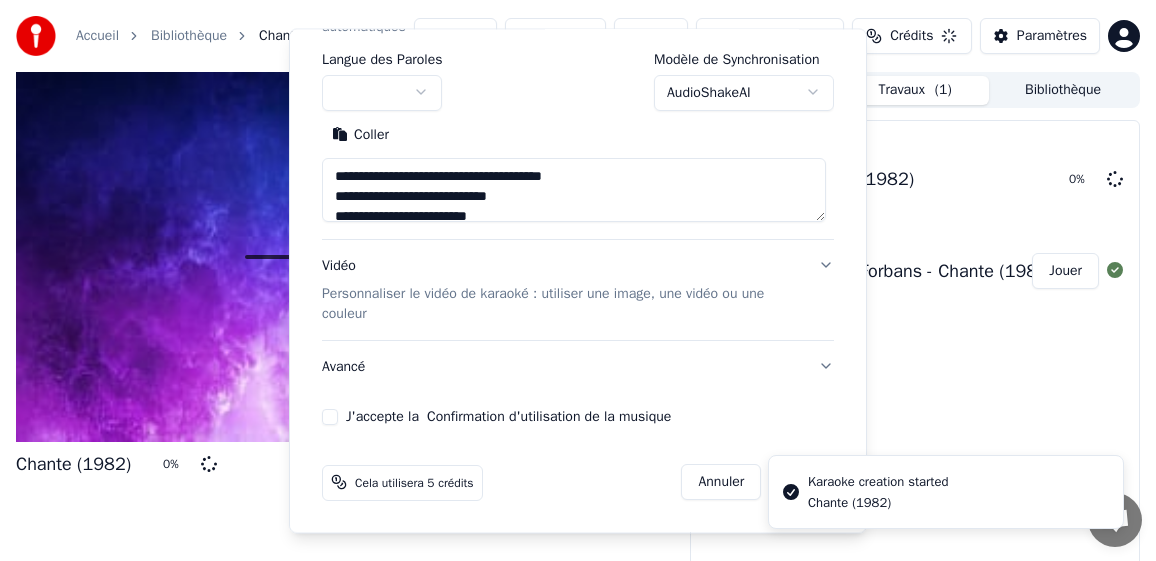 type 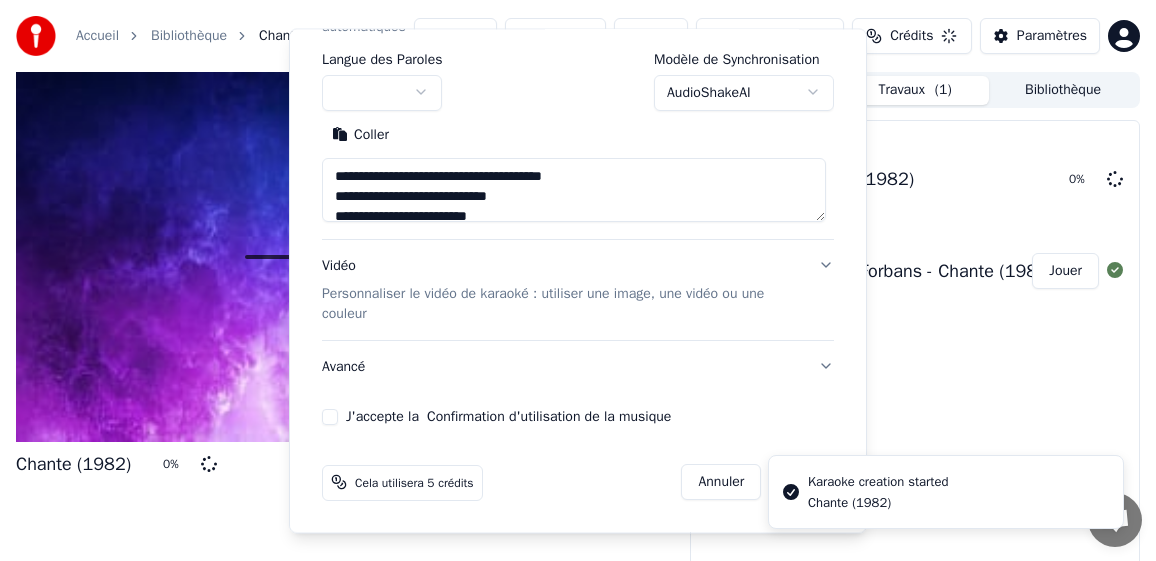 type 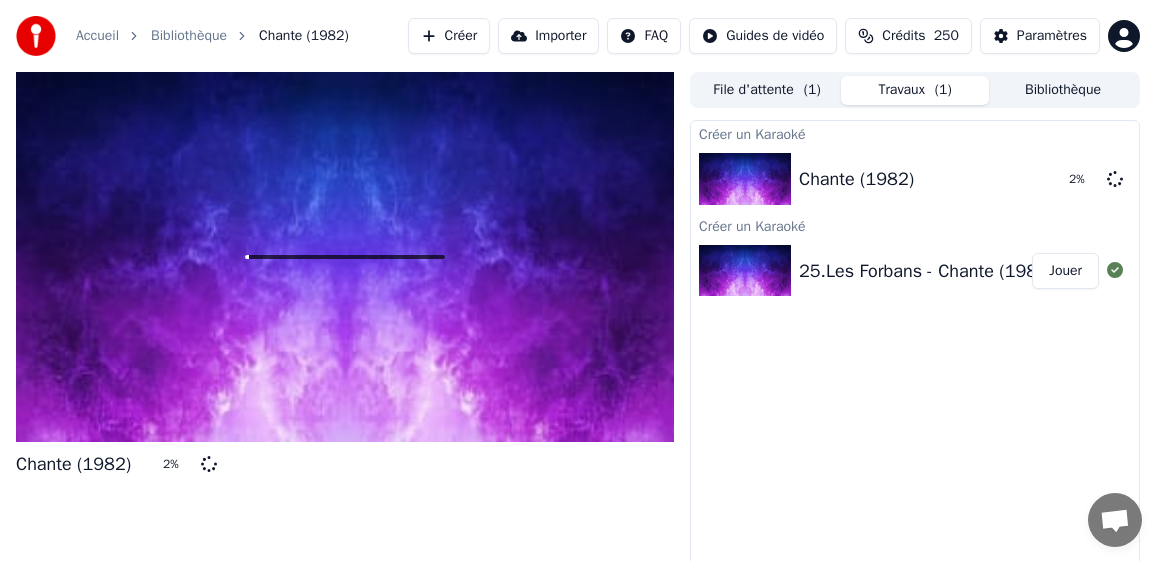 click on "Crédits" at bounding box center (903, 36) 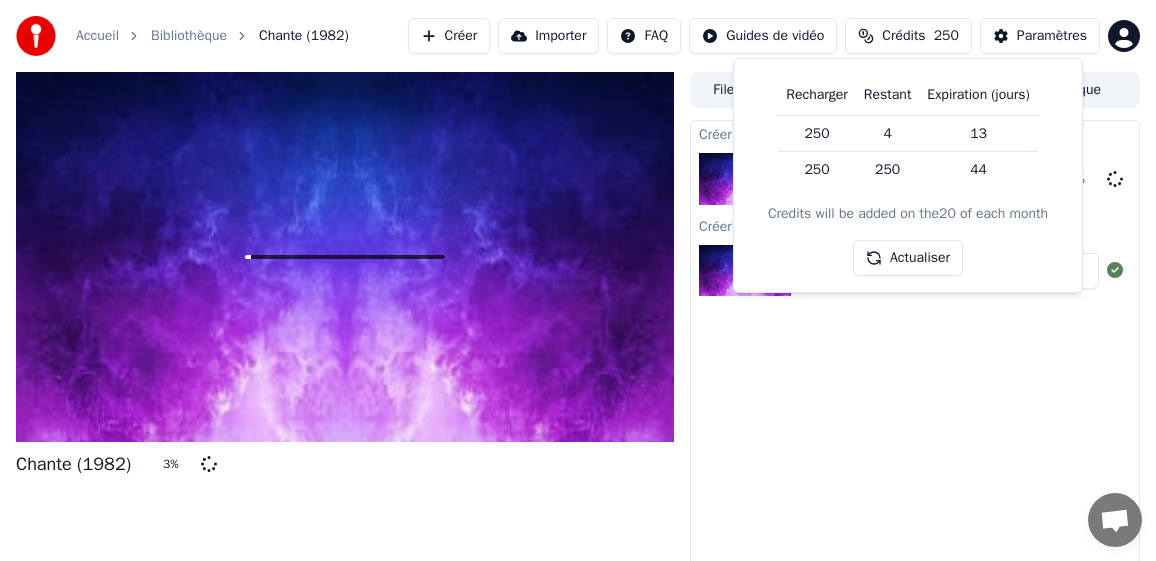 click on "Actualiser" at bounding box center (908, 258) 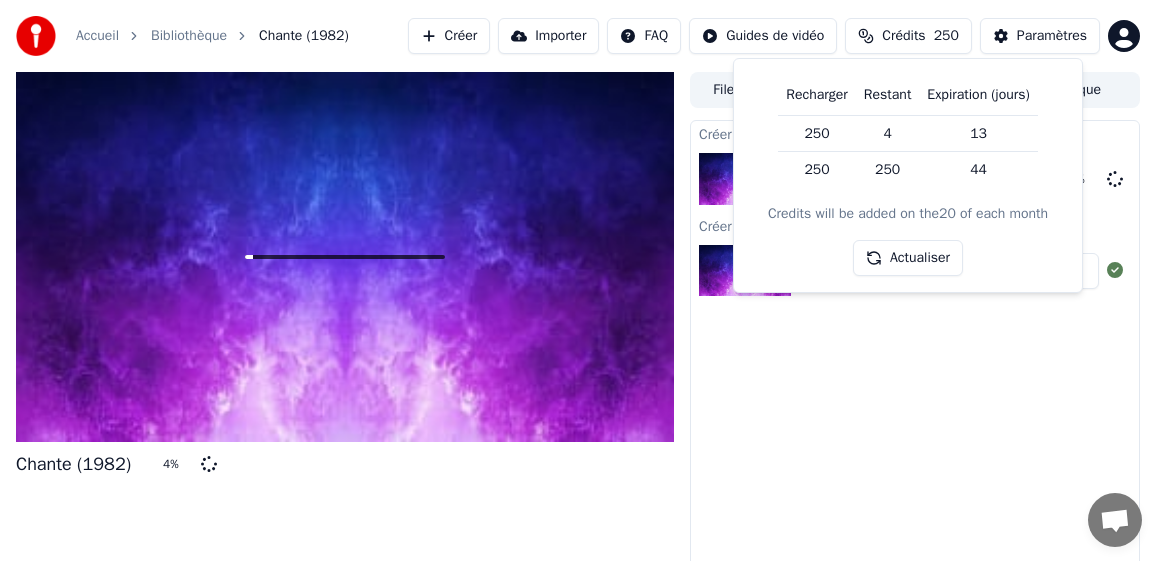 click on "Actualiser" at bounding box center (908, 258) 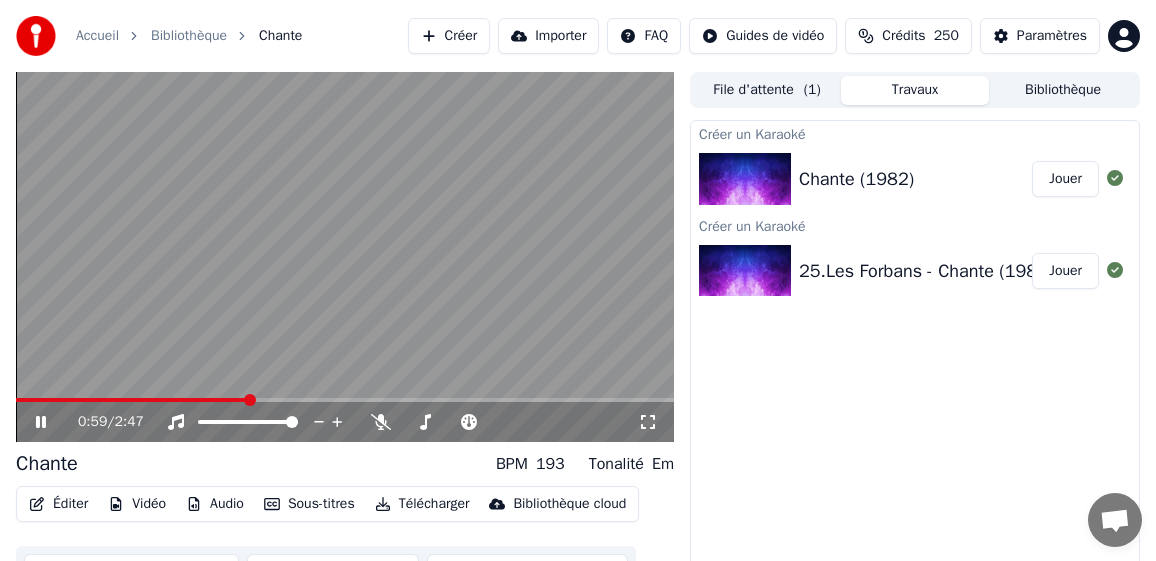 click at bounding box center (345, 400) 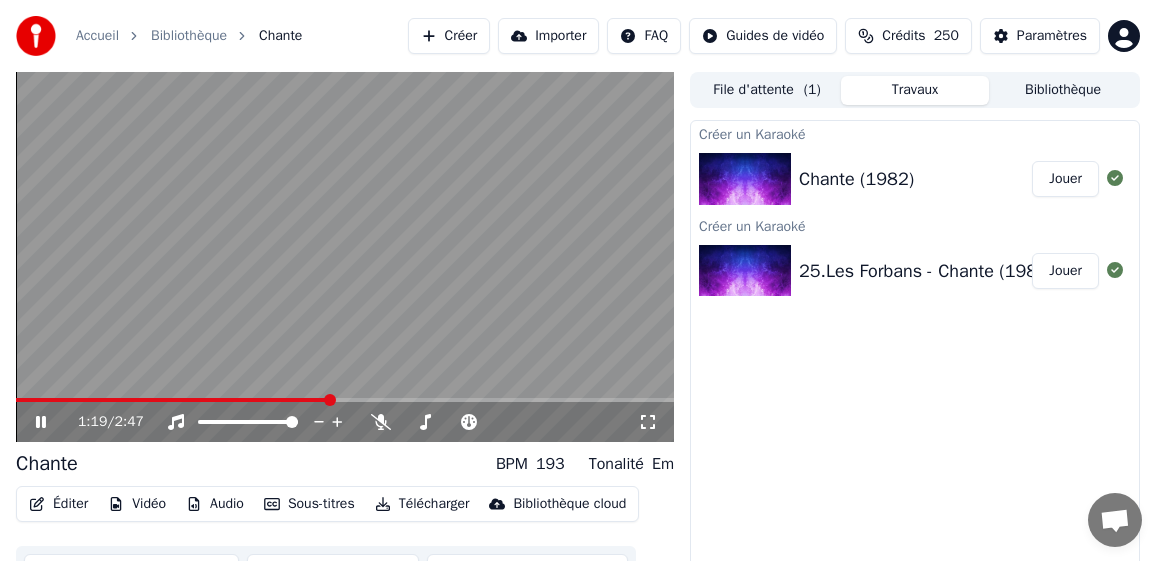 click 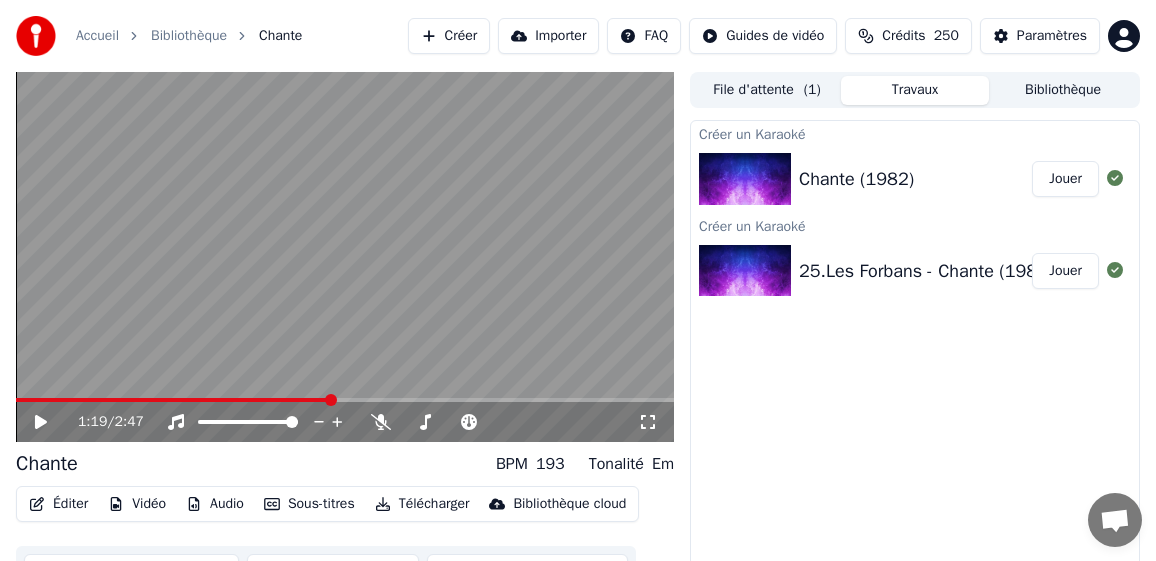click on "Télécharger" at bounding box center [422, 504] 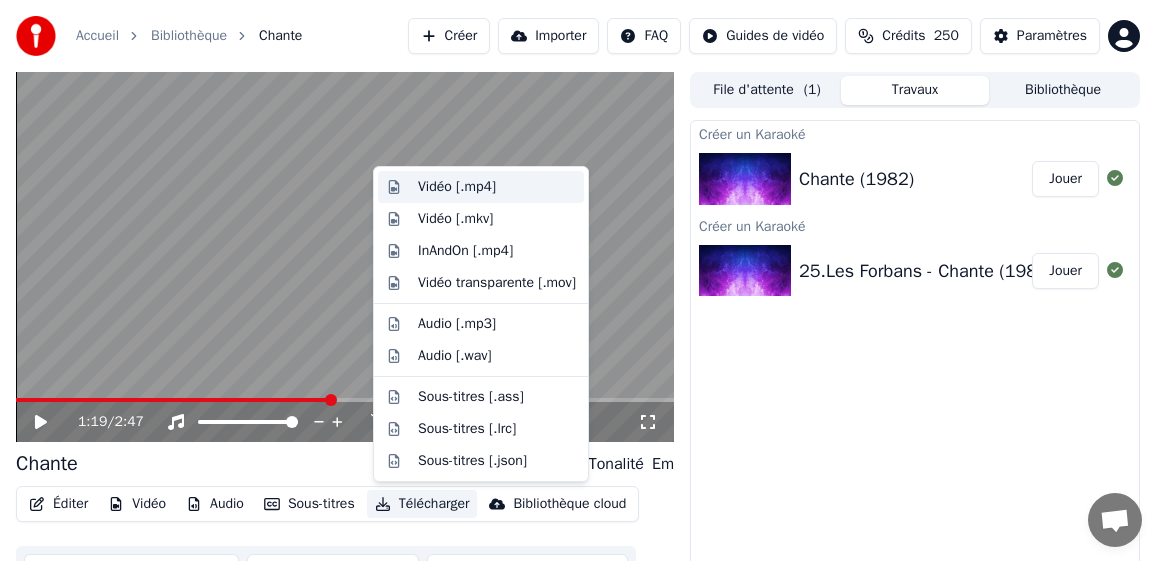 click on "Vidéo [.mp4]" at bounding box center [457, 187] 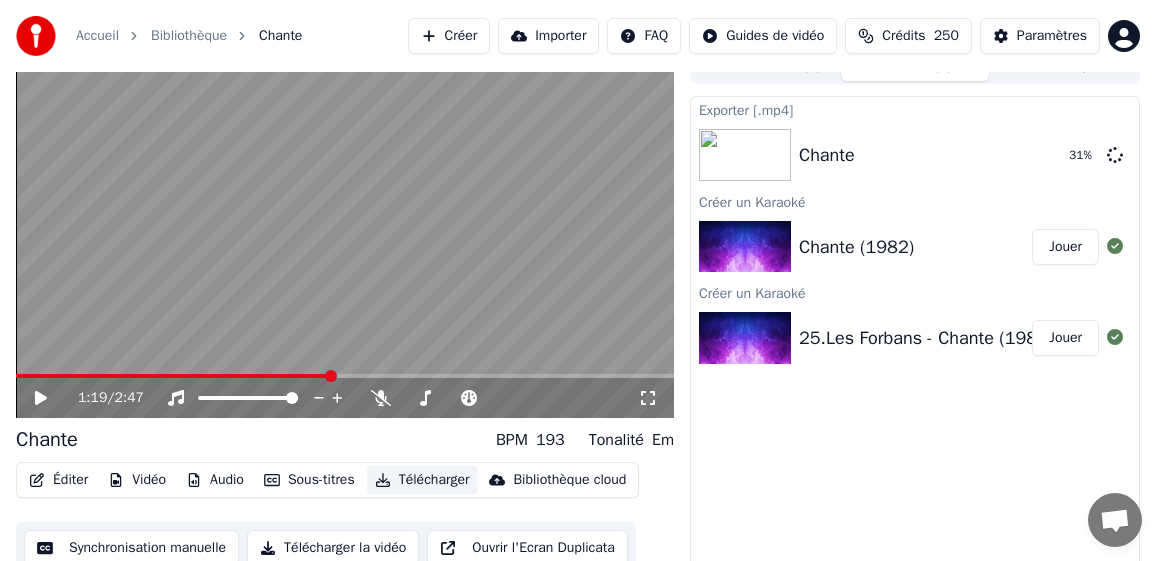 scroll, scrollTop: 37, scrollLeft: 0, axis: vertical 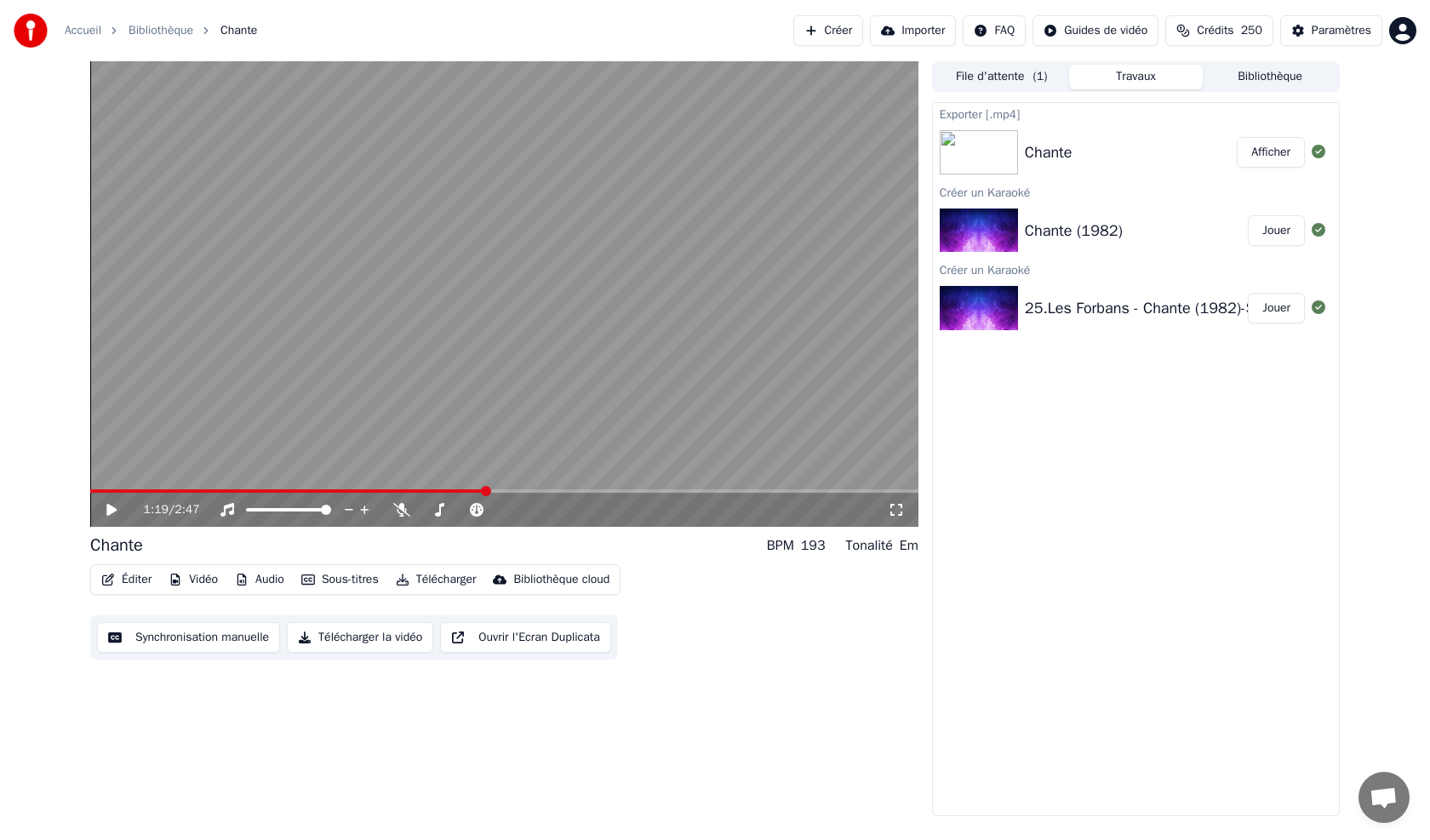 click on "Bibliothèque" at bounding box center [1270, 77] 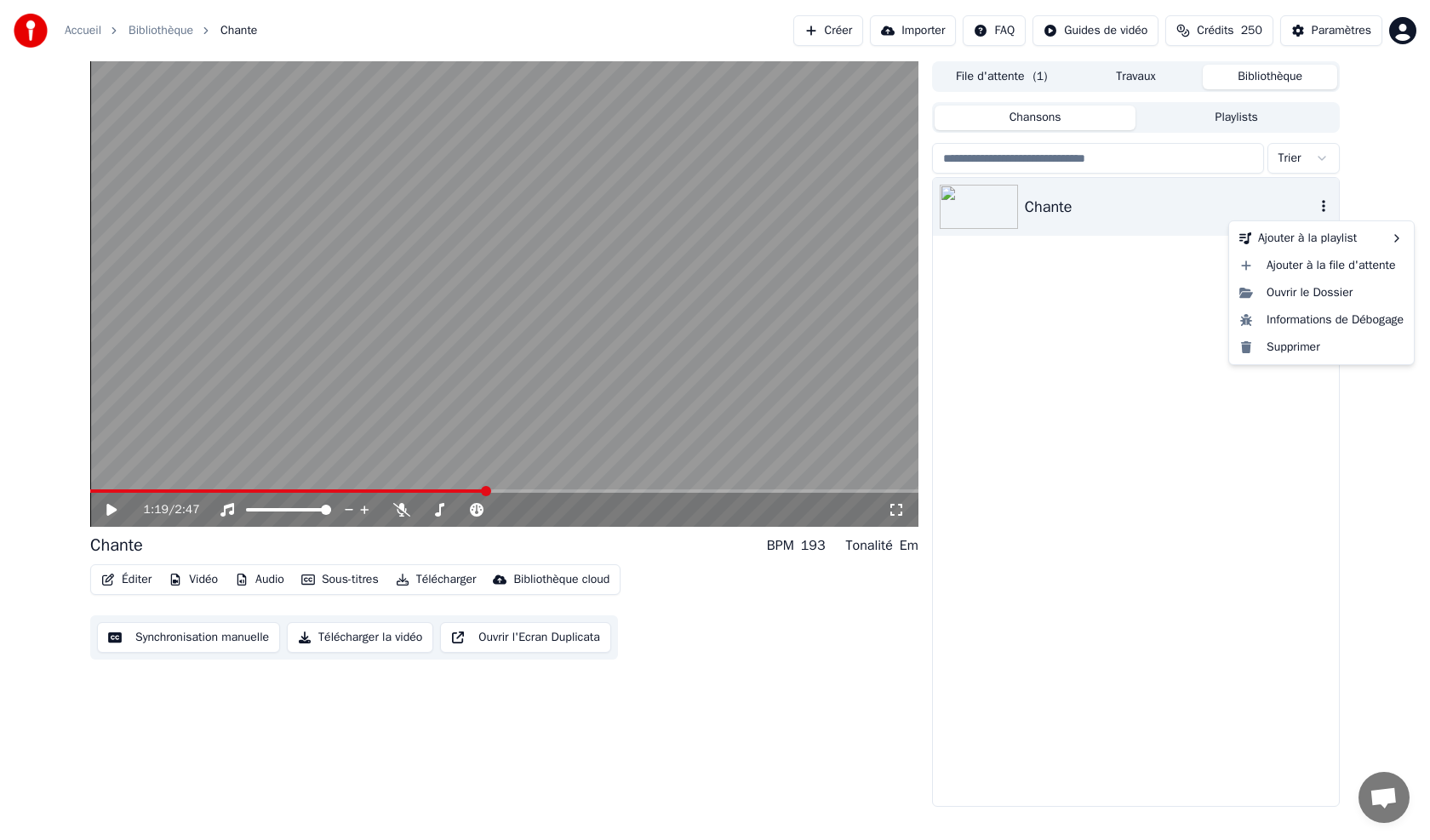 click 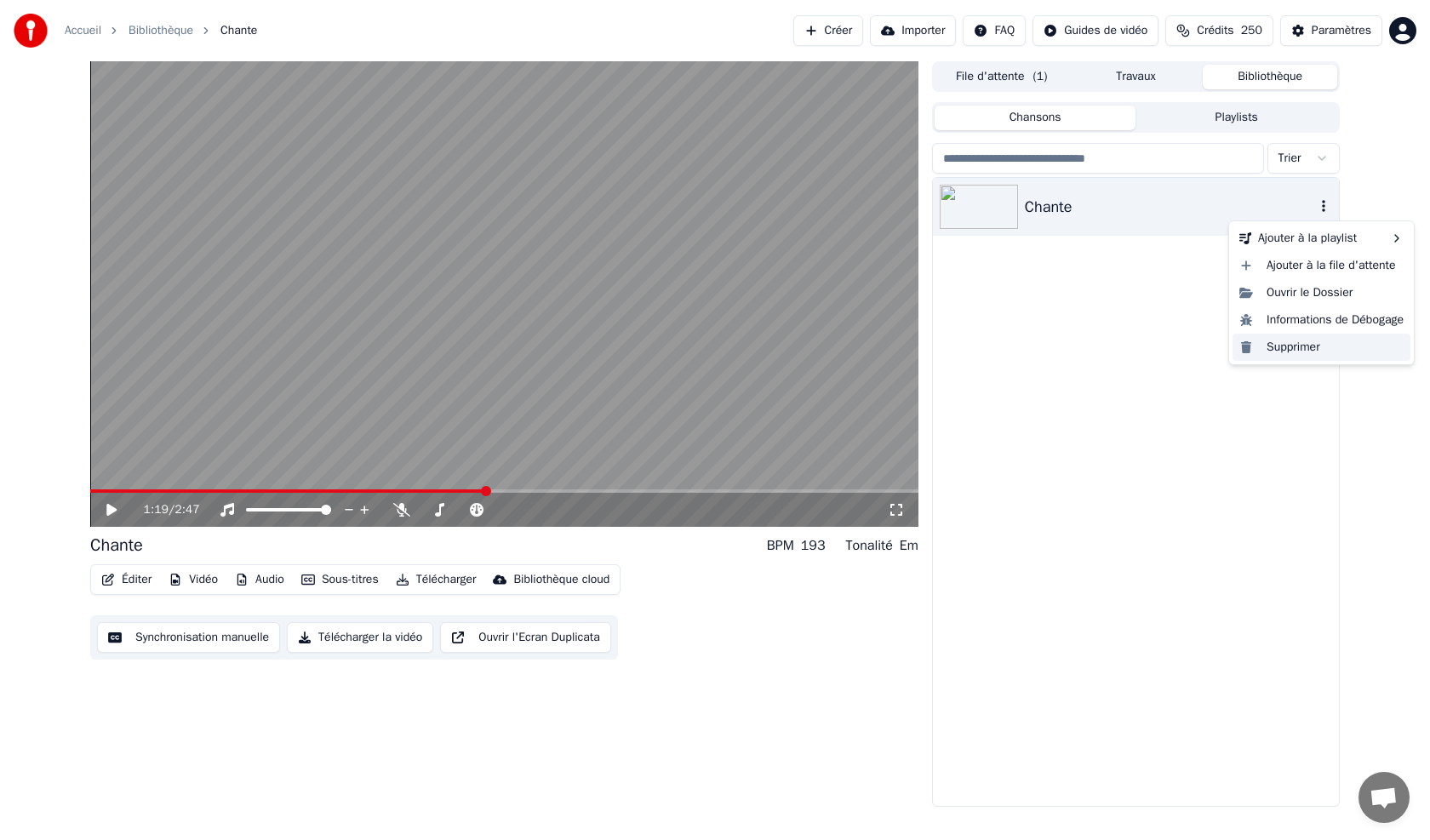 click on "Supprimer" at bounding box center [1321, 347] 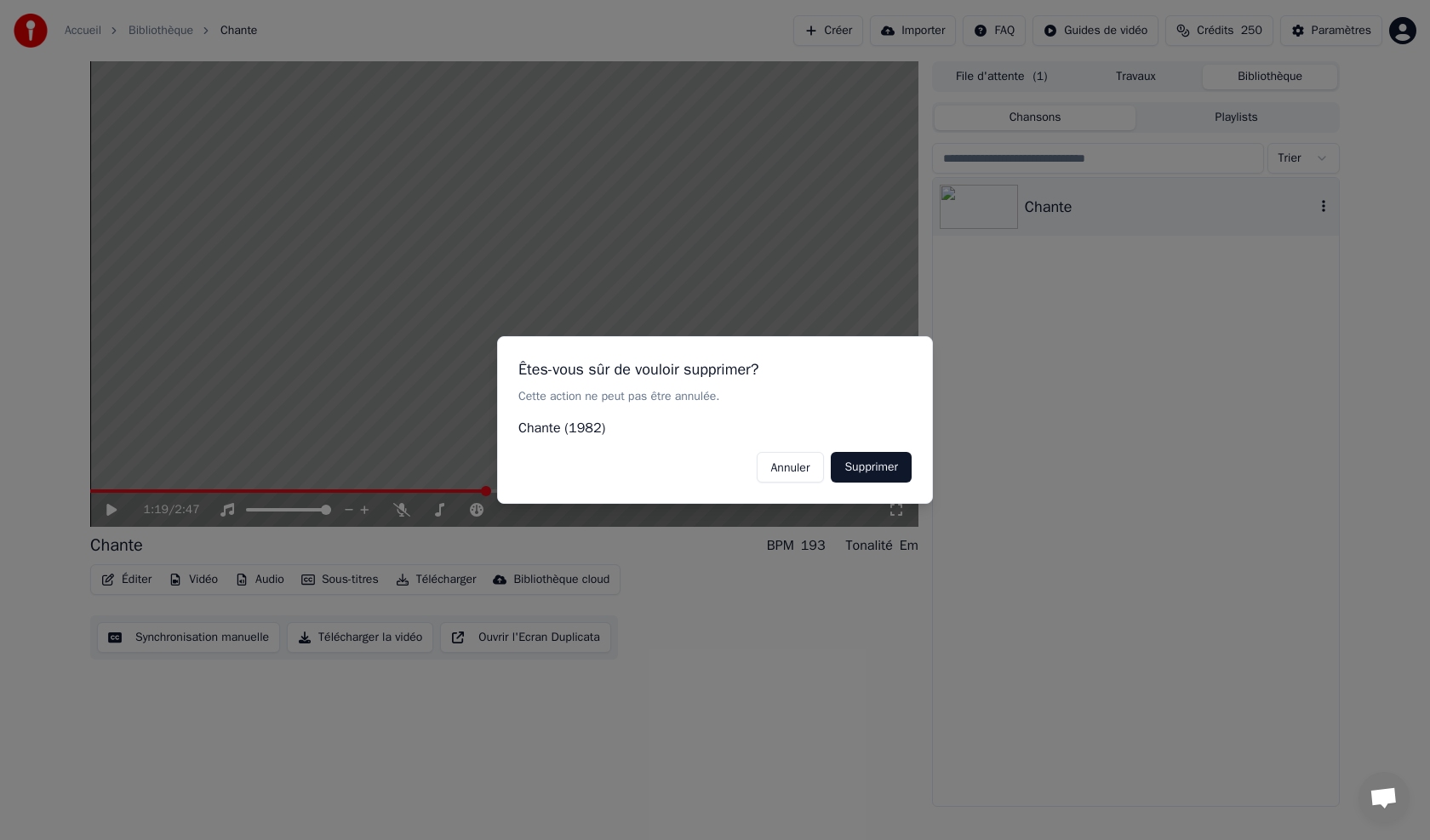 drag, startPoint x: 892, startPoint y: 466, endPoint x: 1120, endPoint y: 337, distance: 261.96374 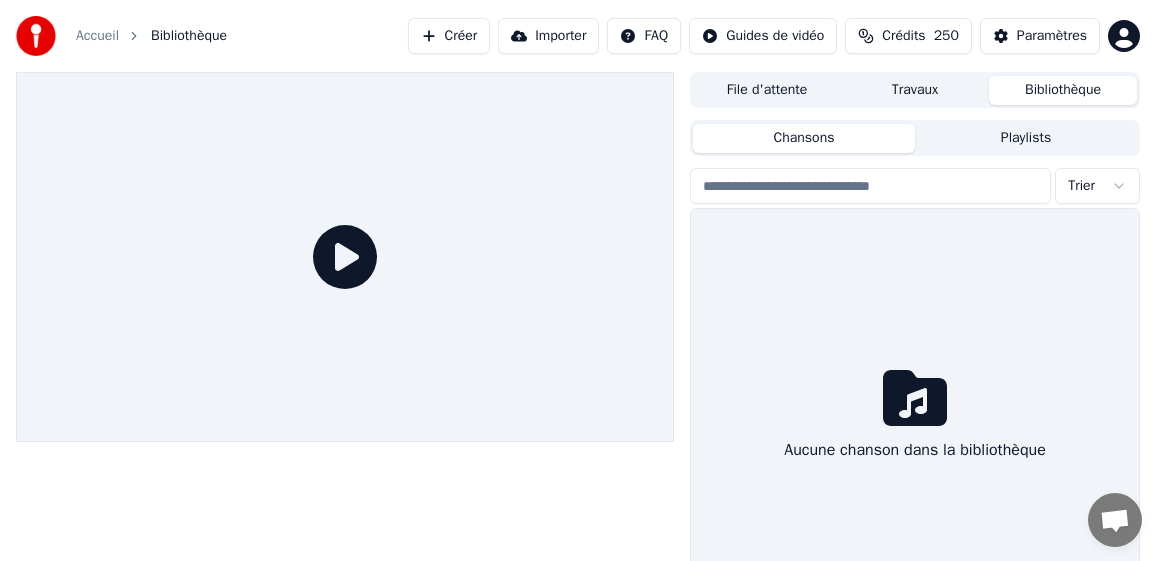 click at bounding box center (345, 350) 